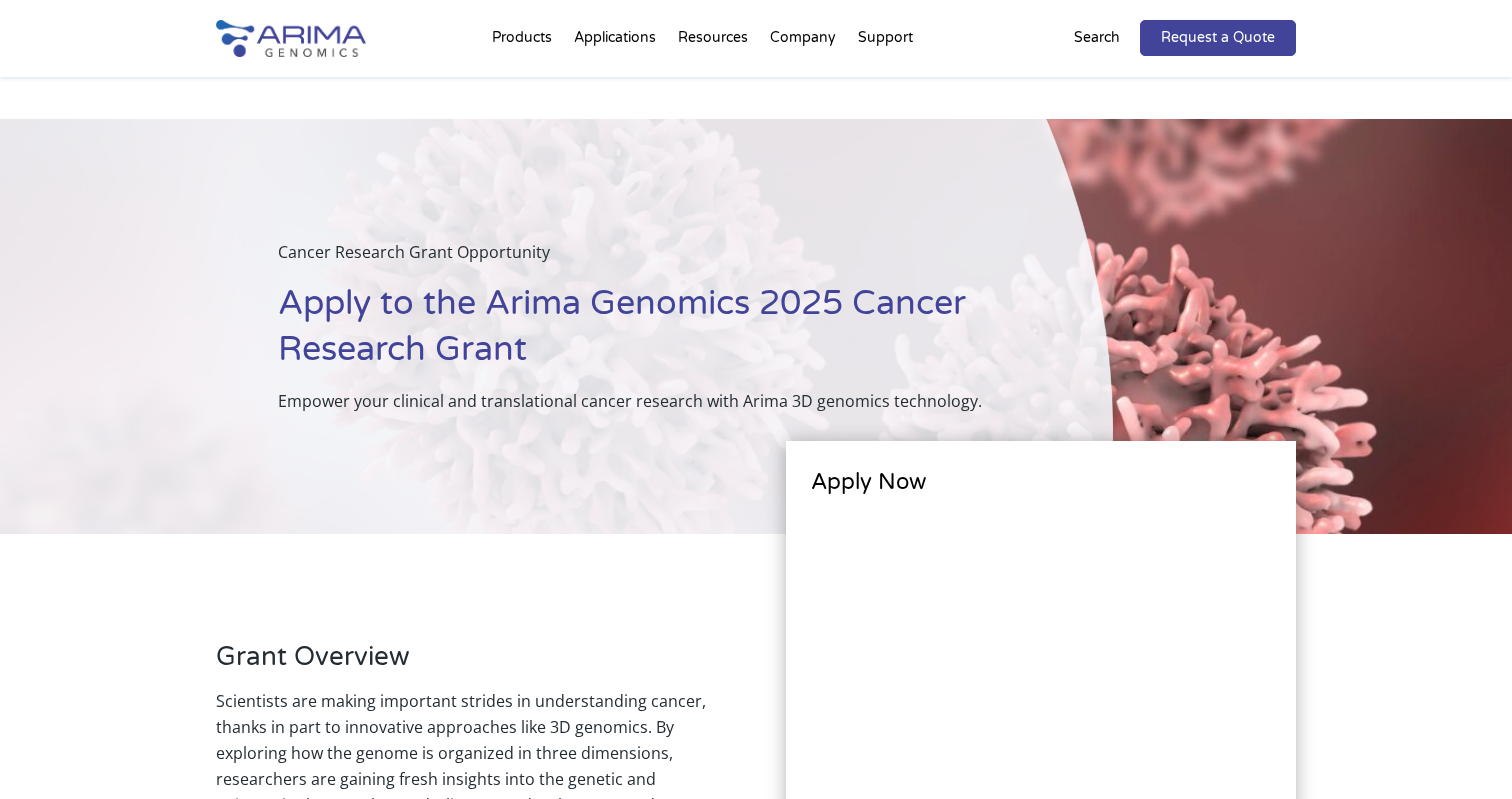 scroll, scrollTop: 1520, scrollLeft: 0, axis: vertical 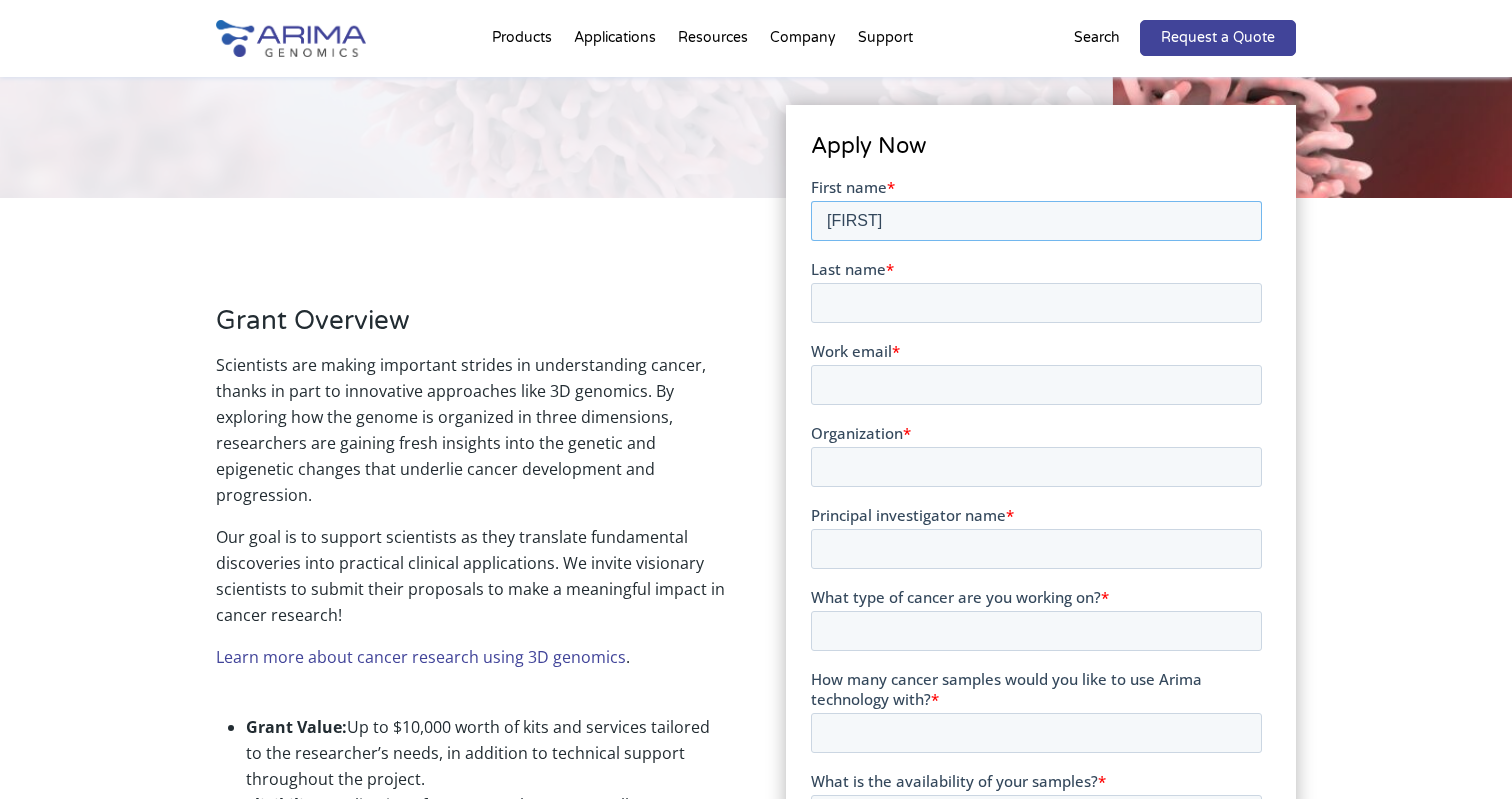 type on "James" 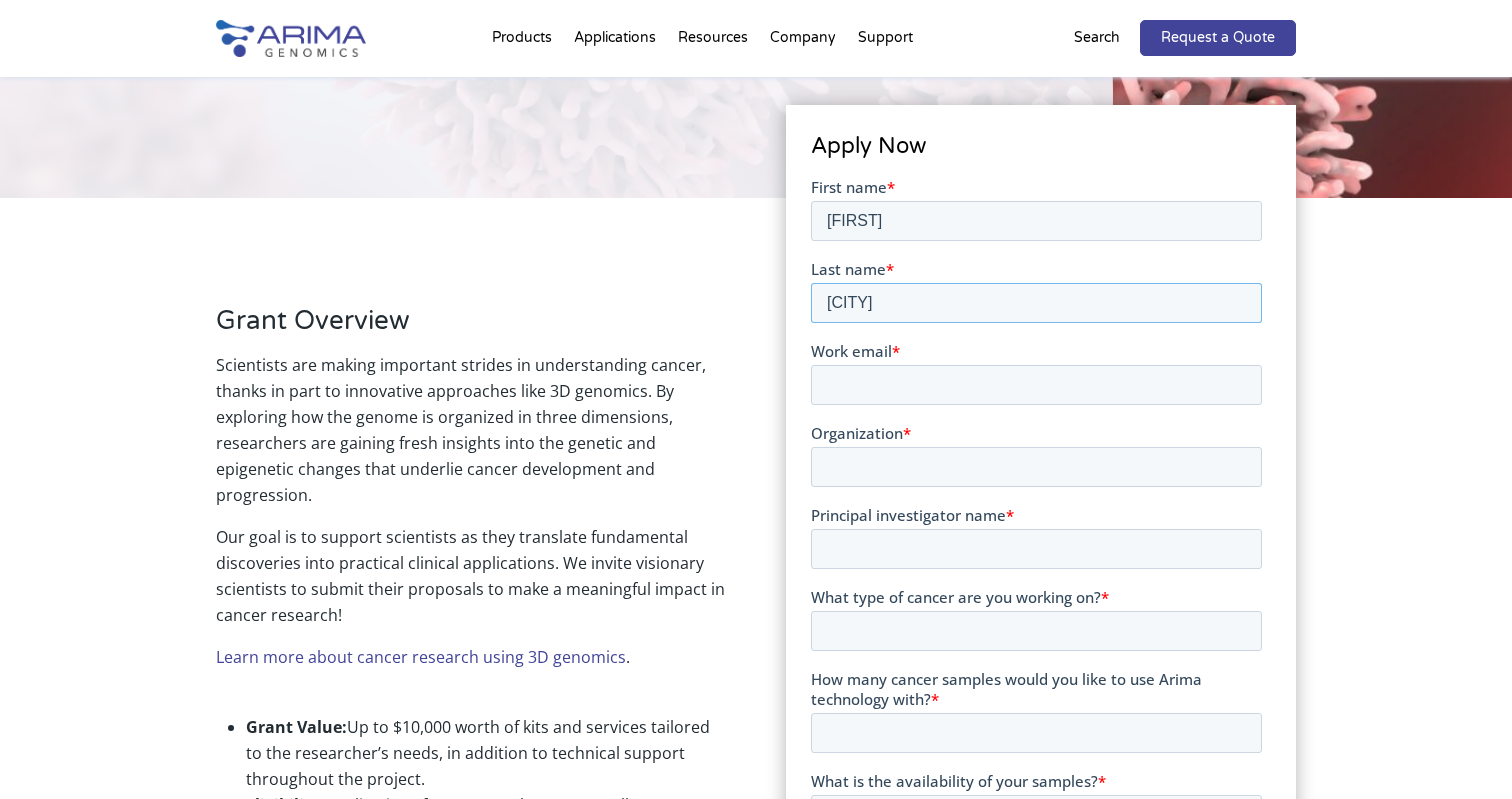 type on "Occean" 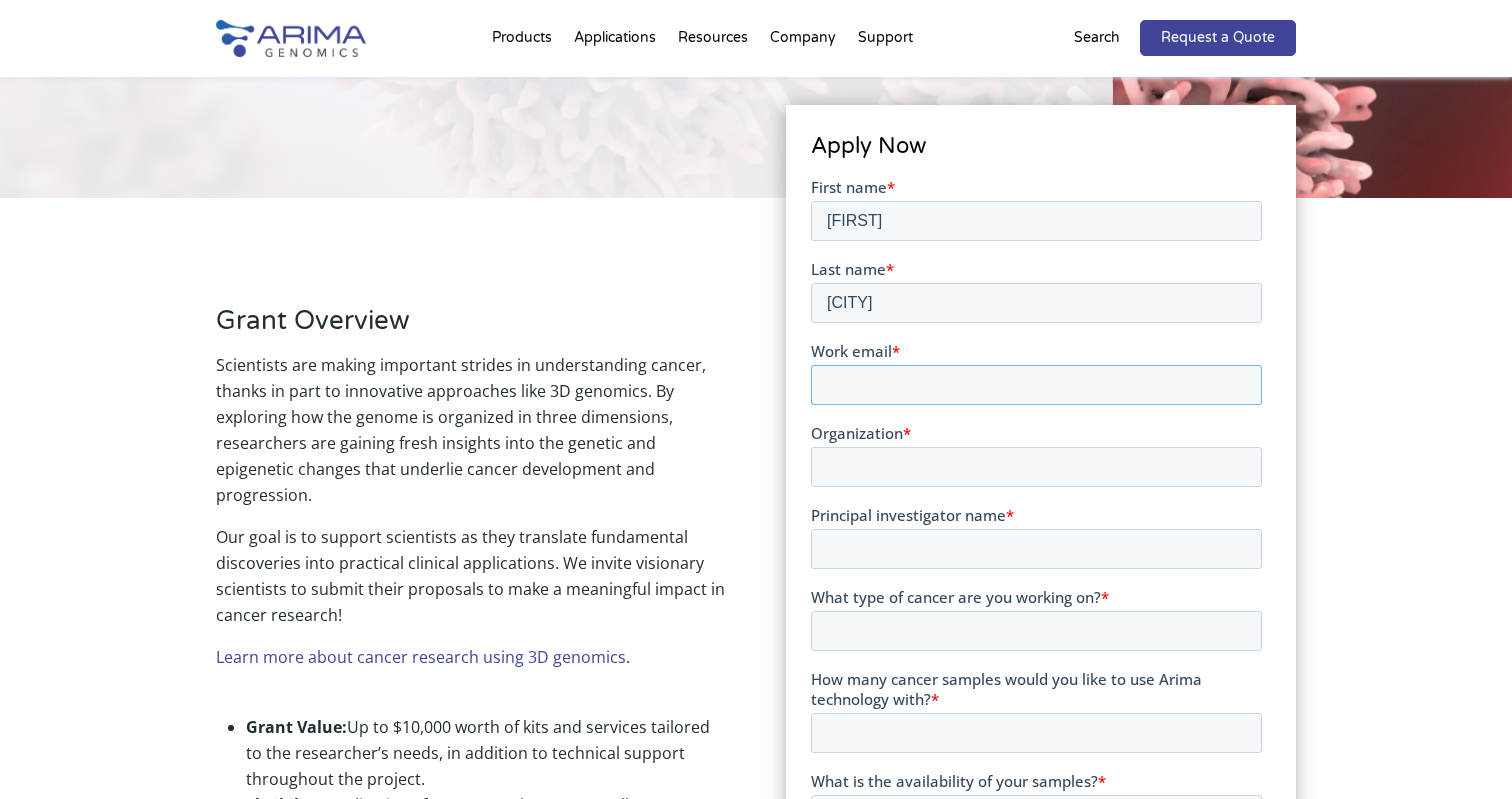 paste on "joccean@stanford.edu" 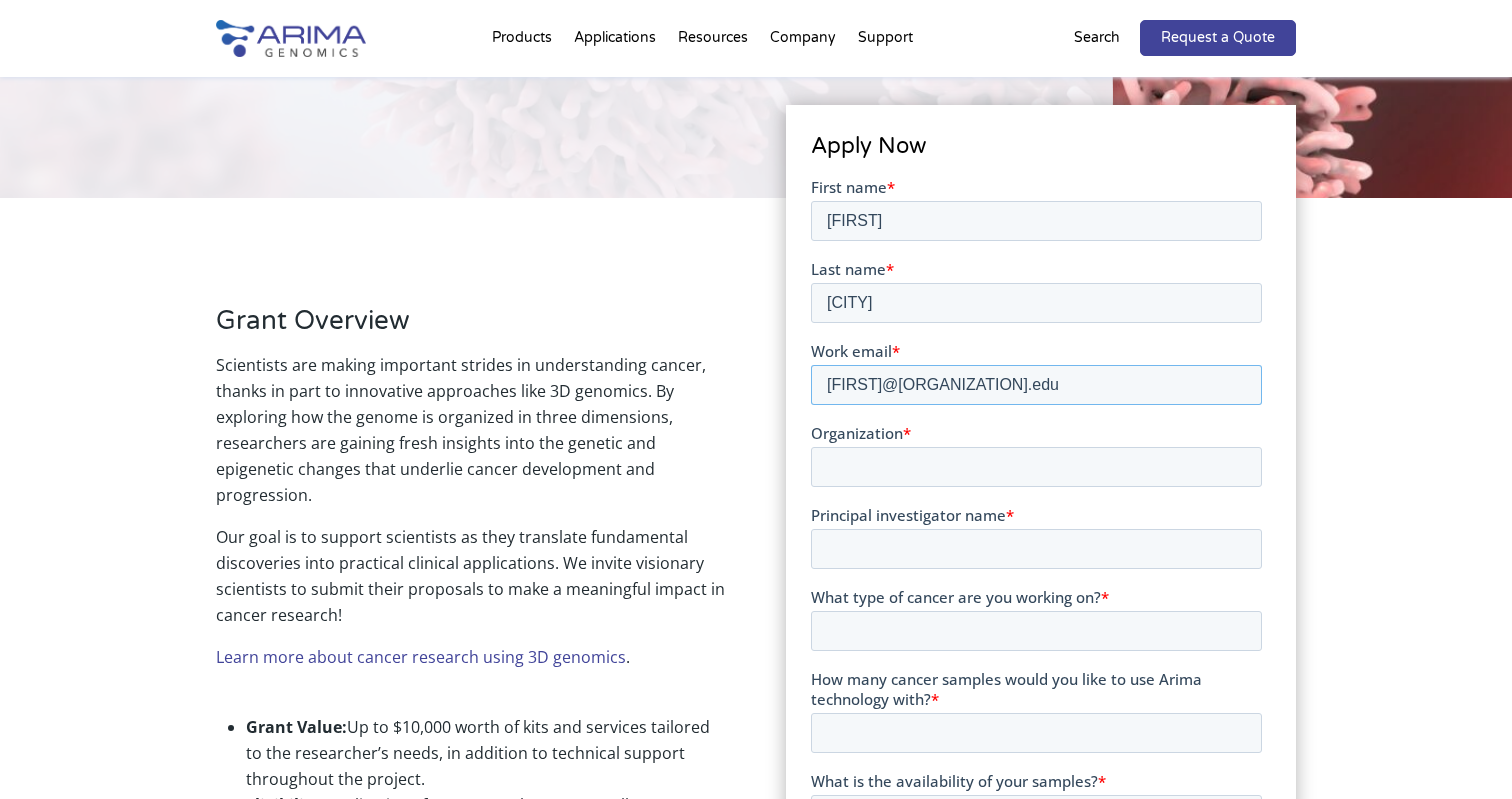 type on "joccean@stanford.edu" 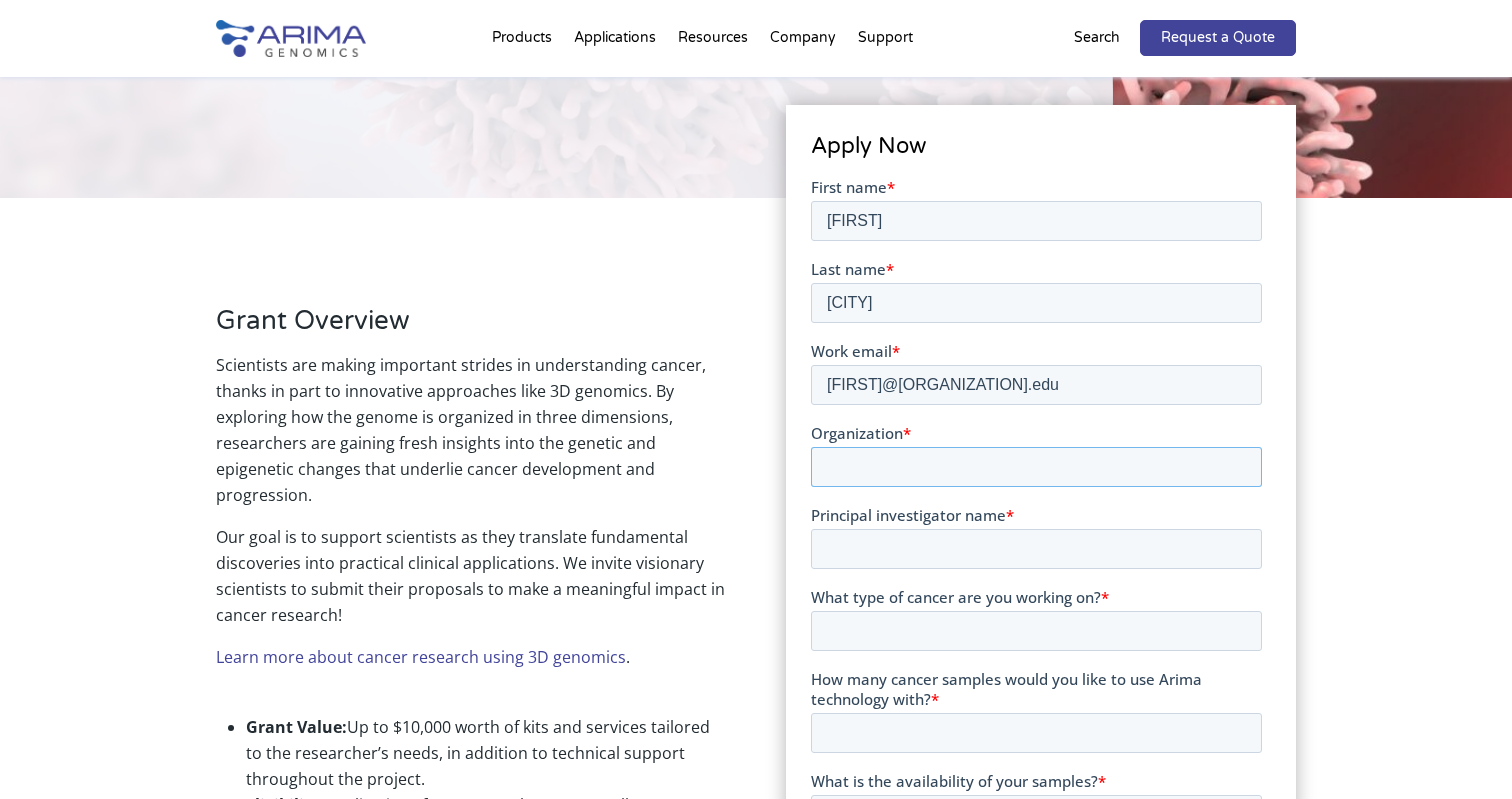 scroll, scrollTop: 0, scrollLeft: 0, axis: both 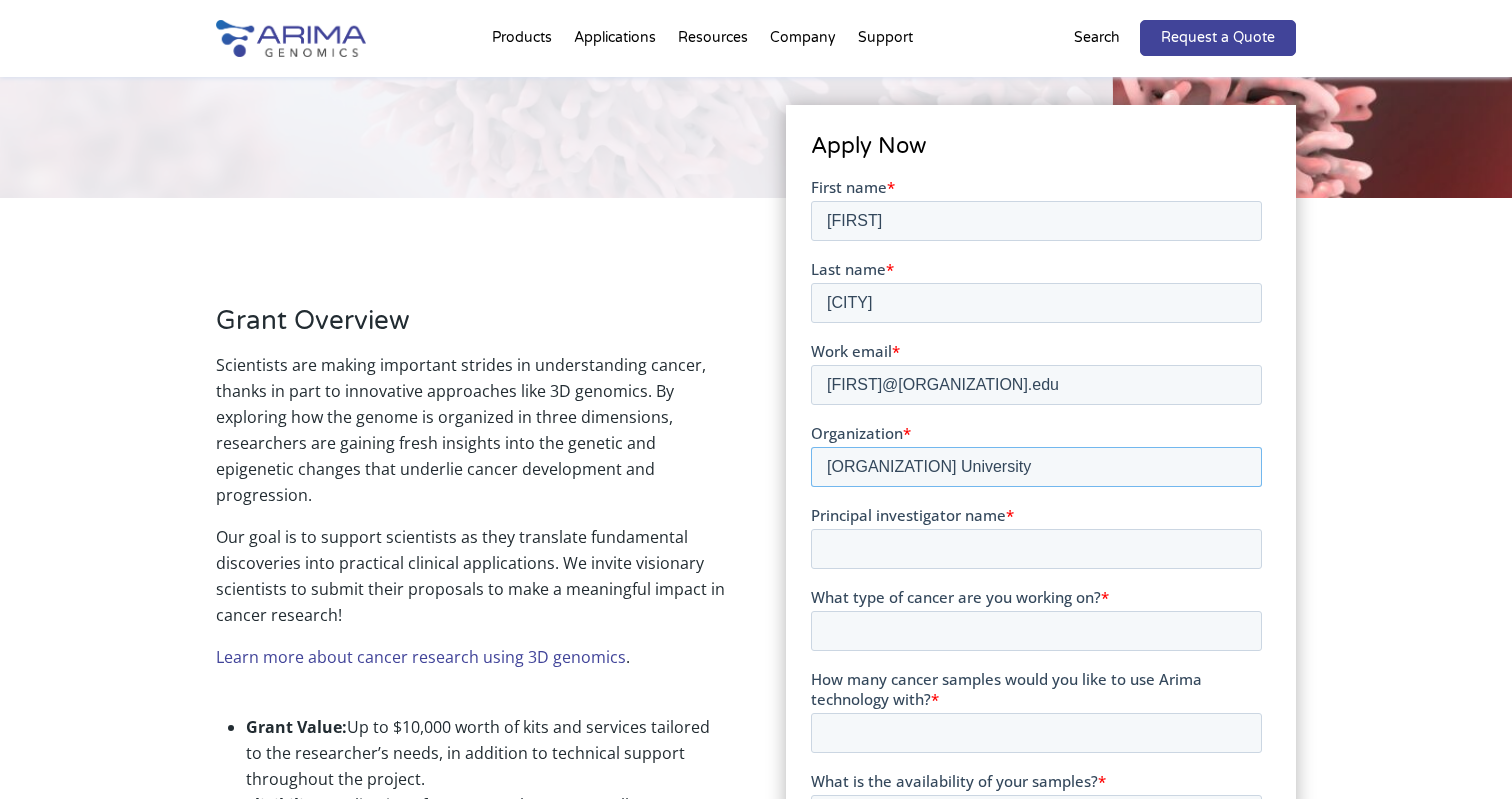 type on "Stanford University" 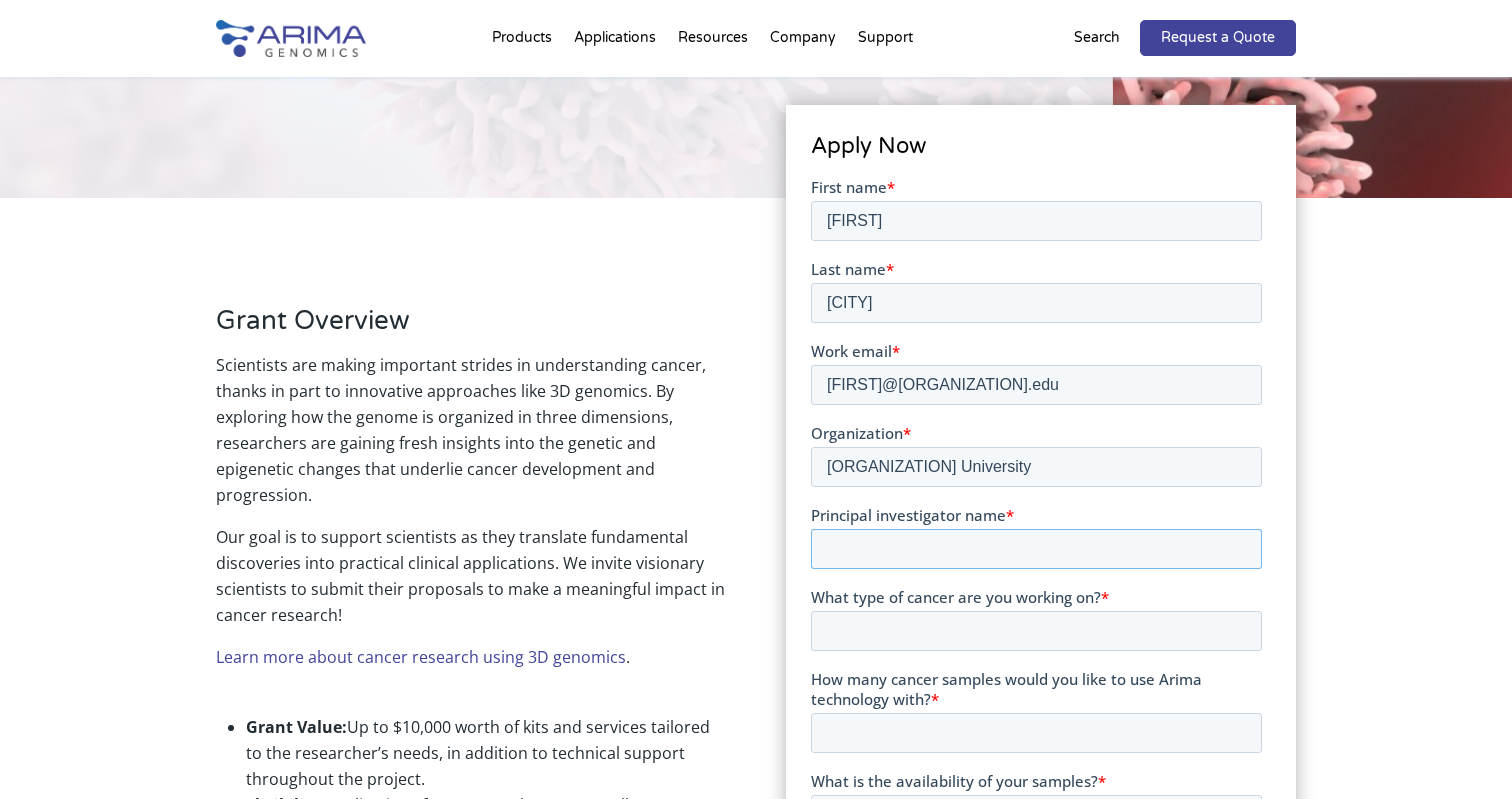 paste on "William Greenleaf and Matthew Jones" 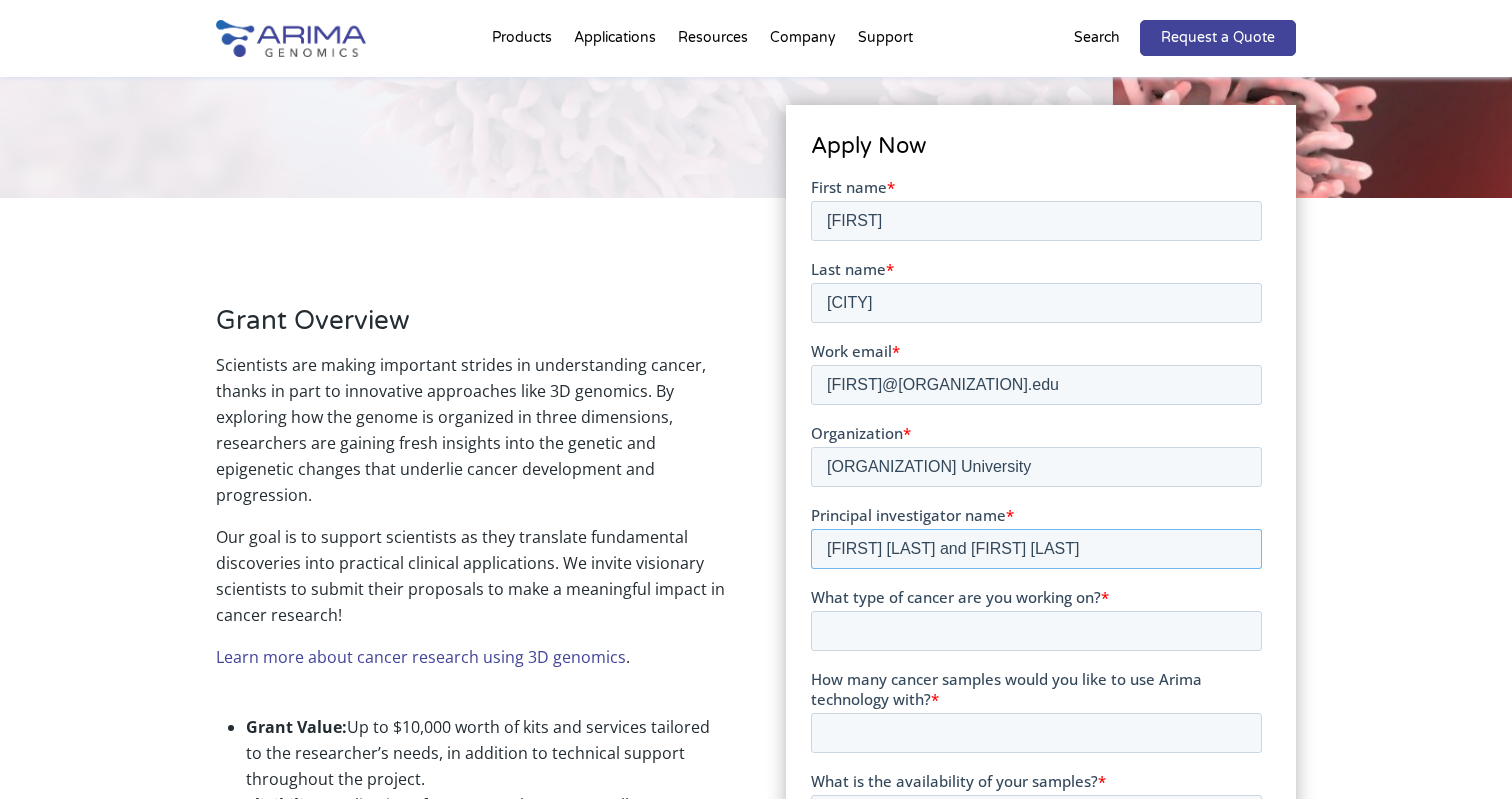 type on "William Greenleaf and Matthew Jones" 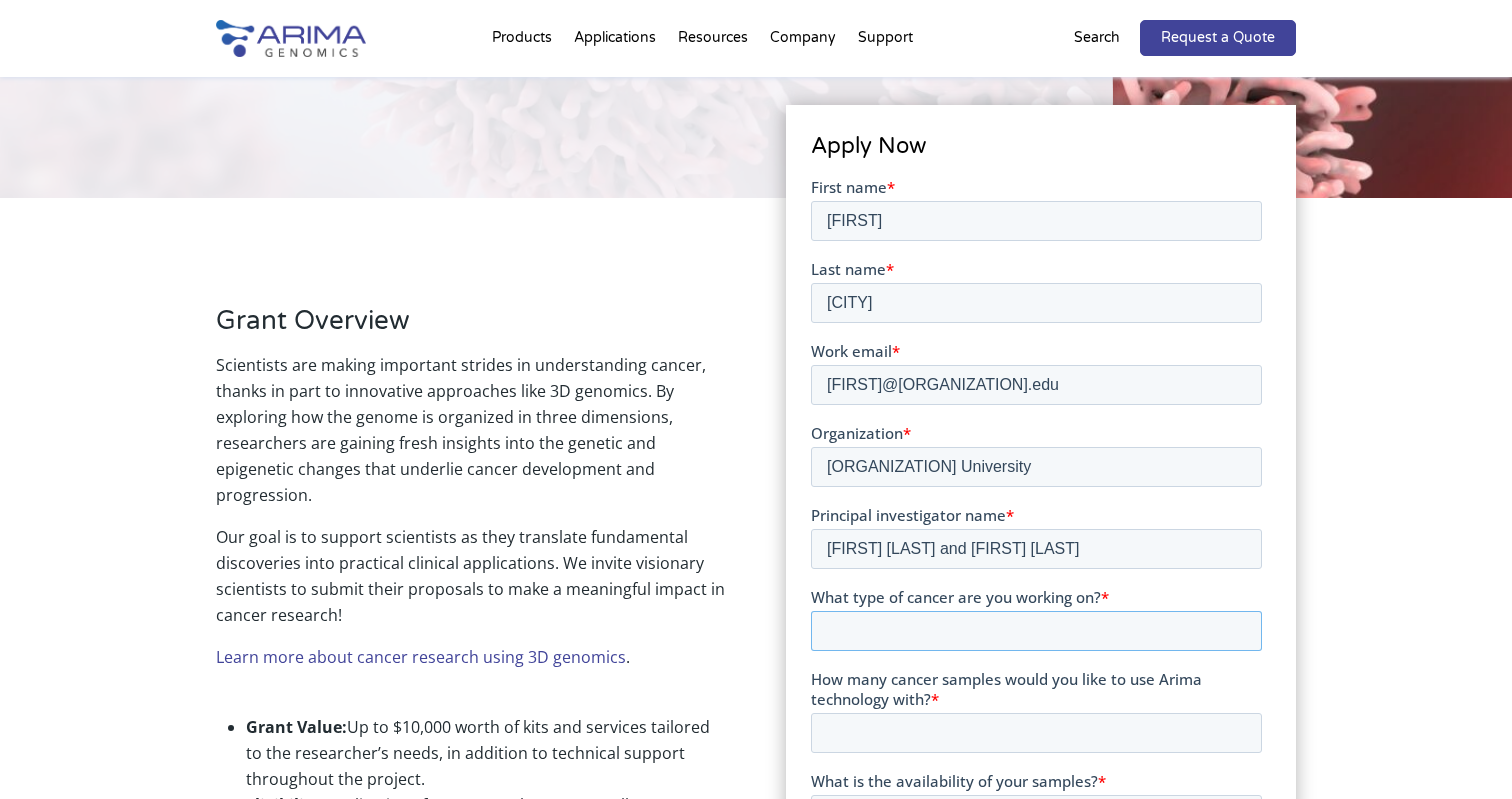 click on "What type of cancer are you working on?  *" at bounding box center [1035, 630] 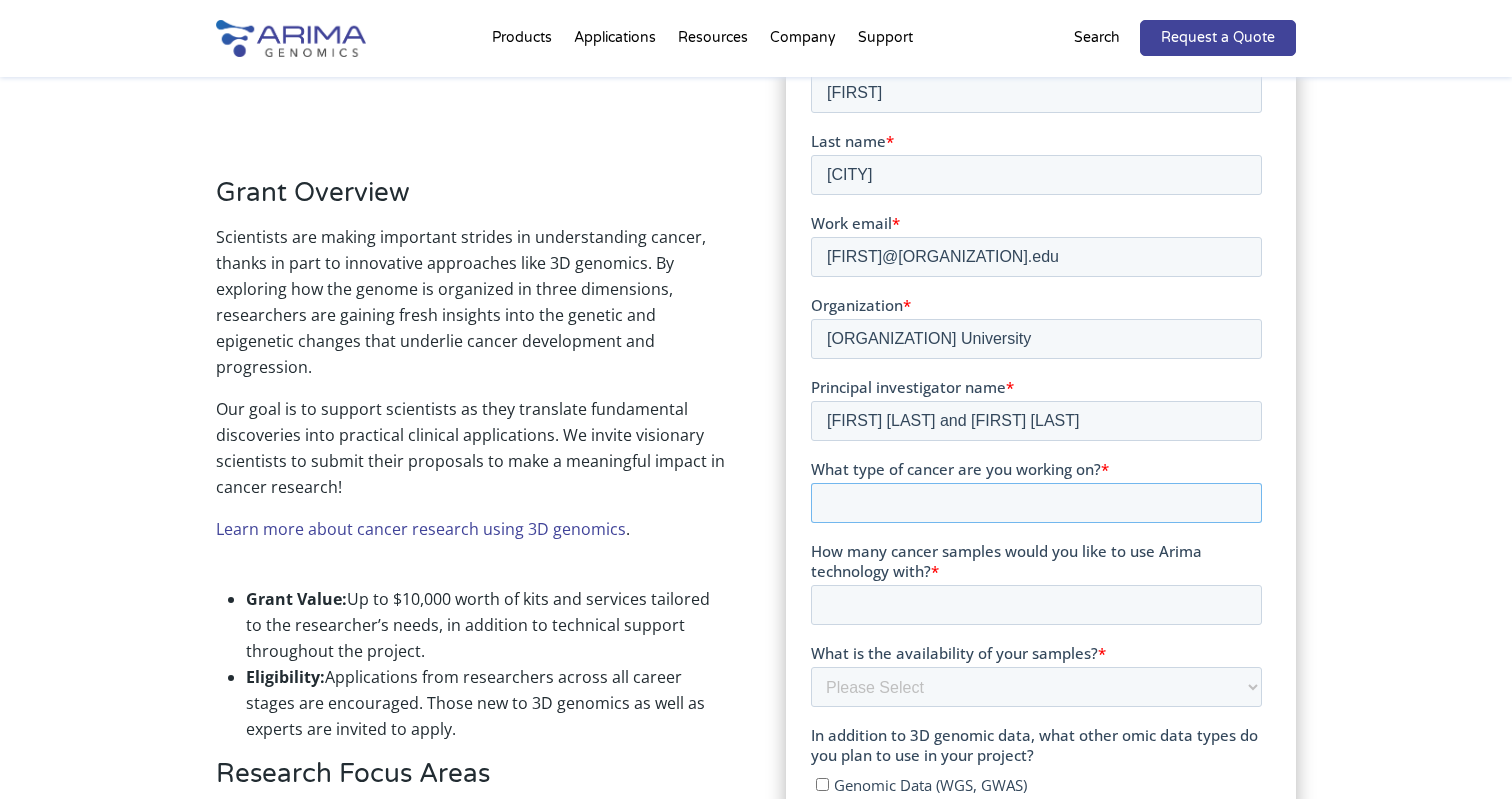 scroll, scrollTop: 472, scrollLeft: 0, axis: vertical 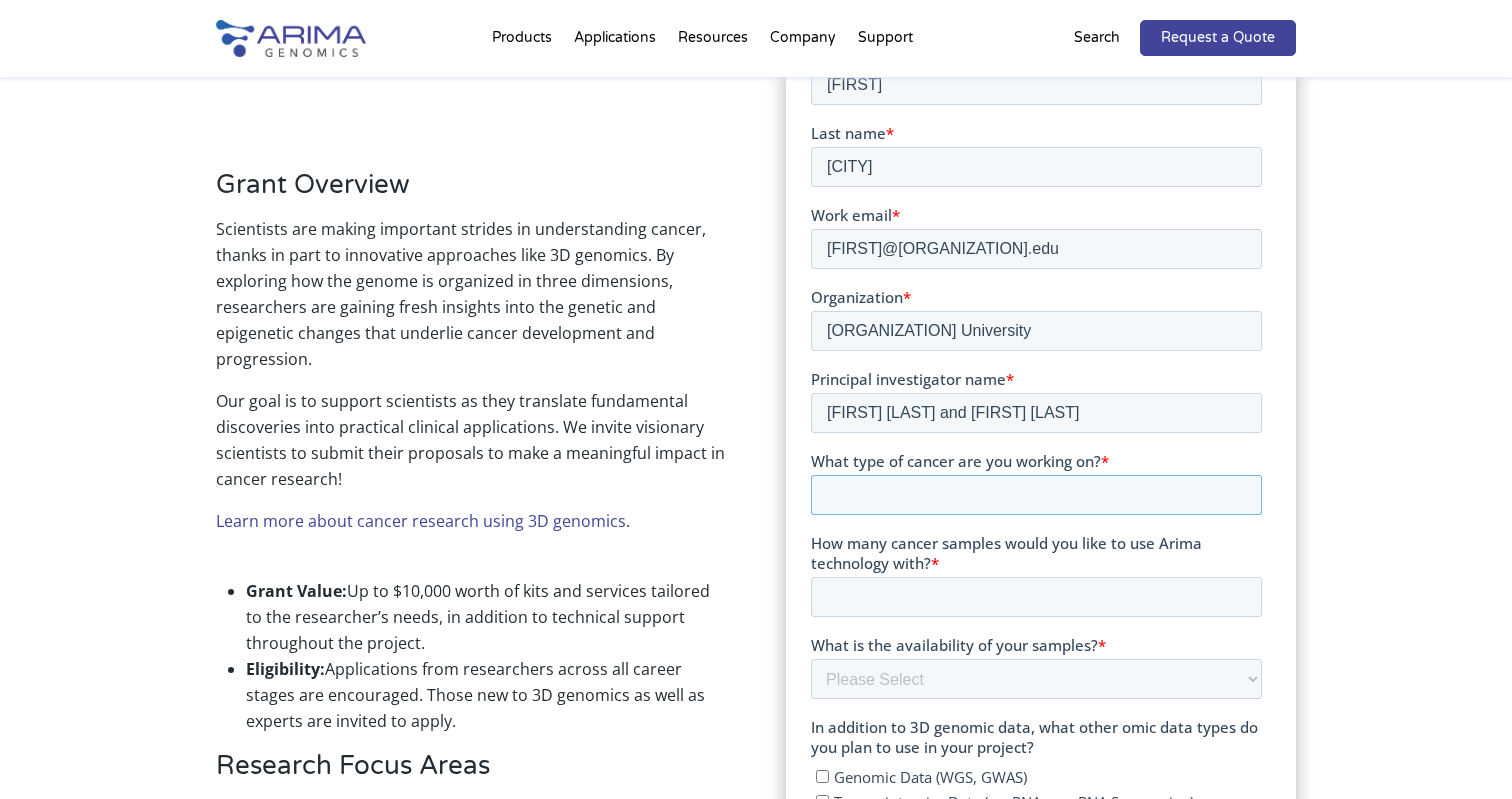 paste on "Colorectal adenocarcinoma (COLO320-DM), prostatic adenocarcinoma (PC3), glioblastoma (GBM39ec), and gastric carcinoma (SNU16)" 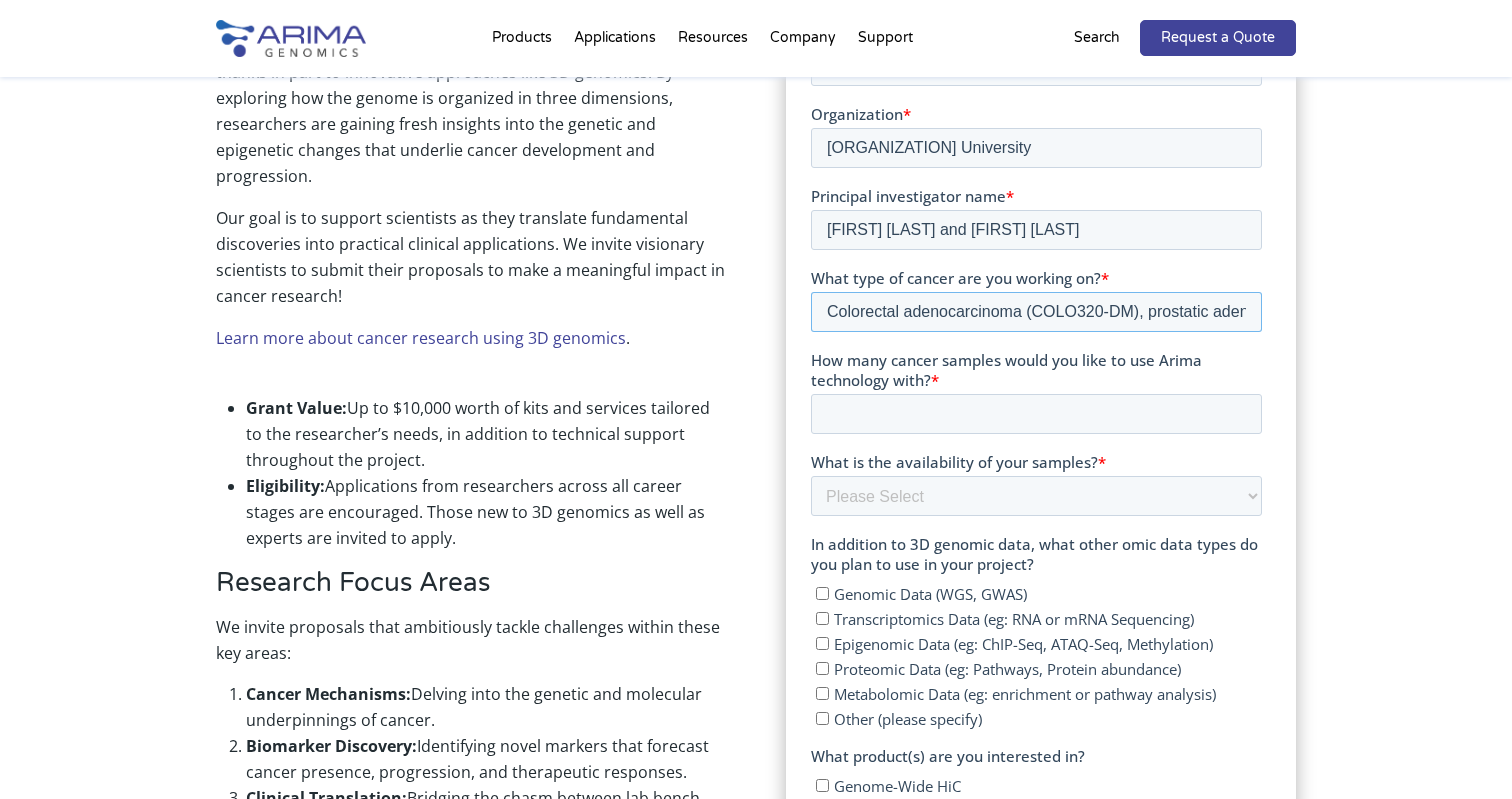 scroll, scrollTop: 664, scrollLeft: 0, axis: vertical 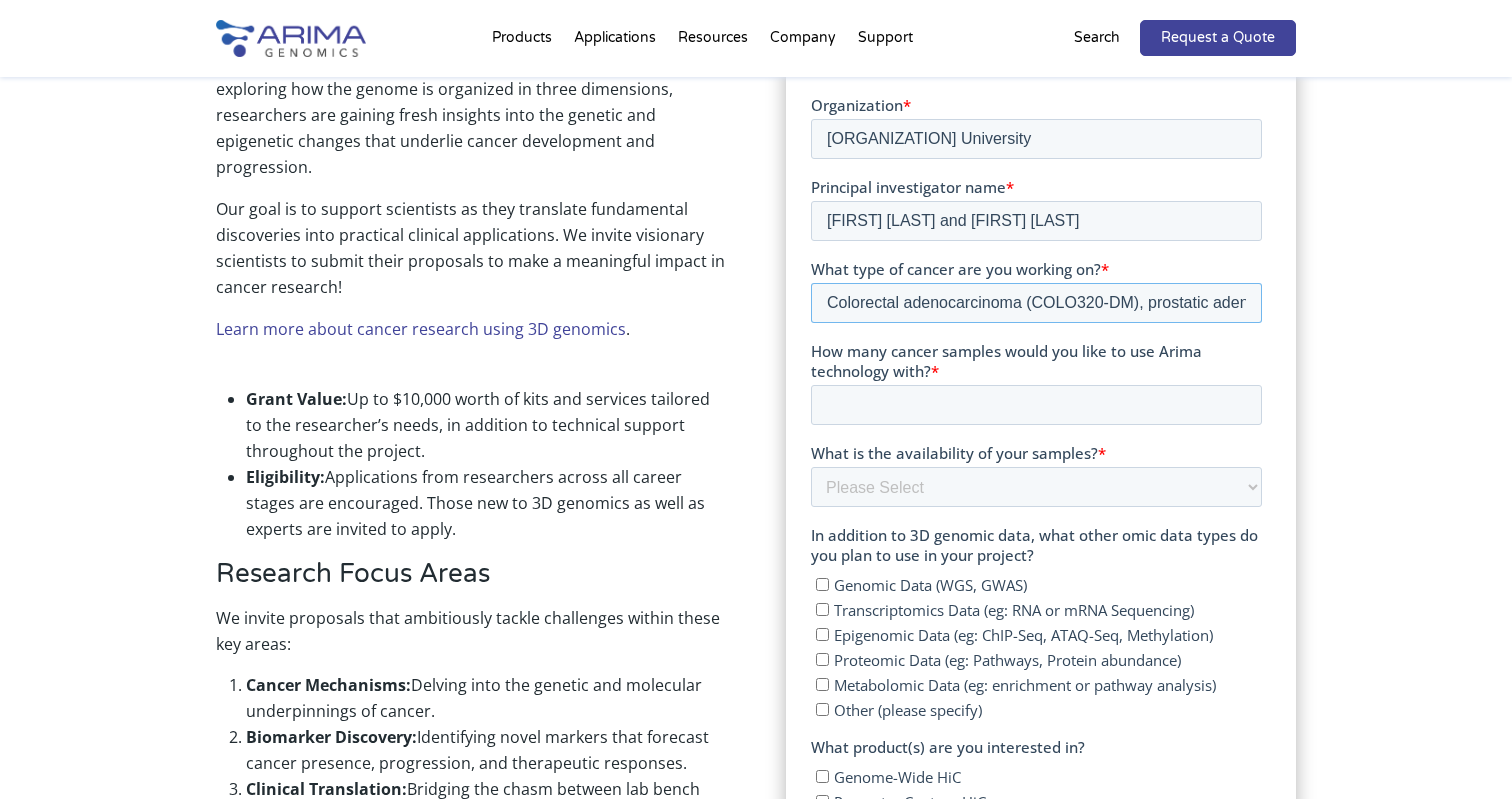 type on "Colorectal adenocarcinoma (COLO320-DM), prostatic adenocarcinoma (PC3), glioblastoma (GBM39ec), and gastric carcinoma (SNU16)" 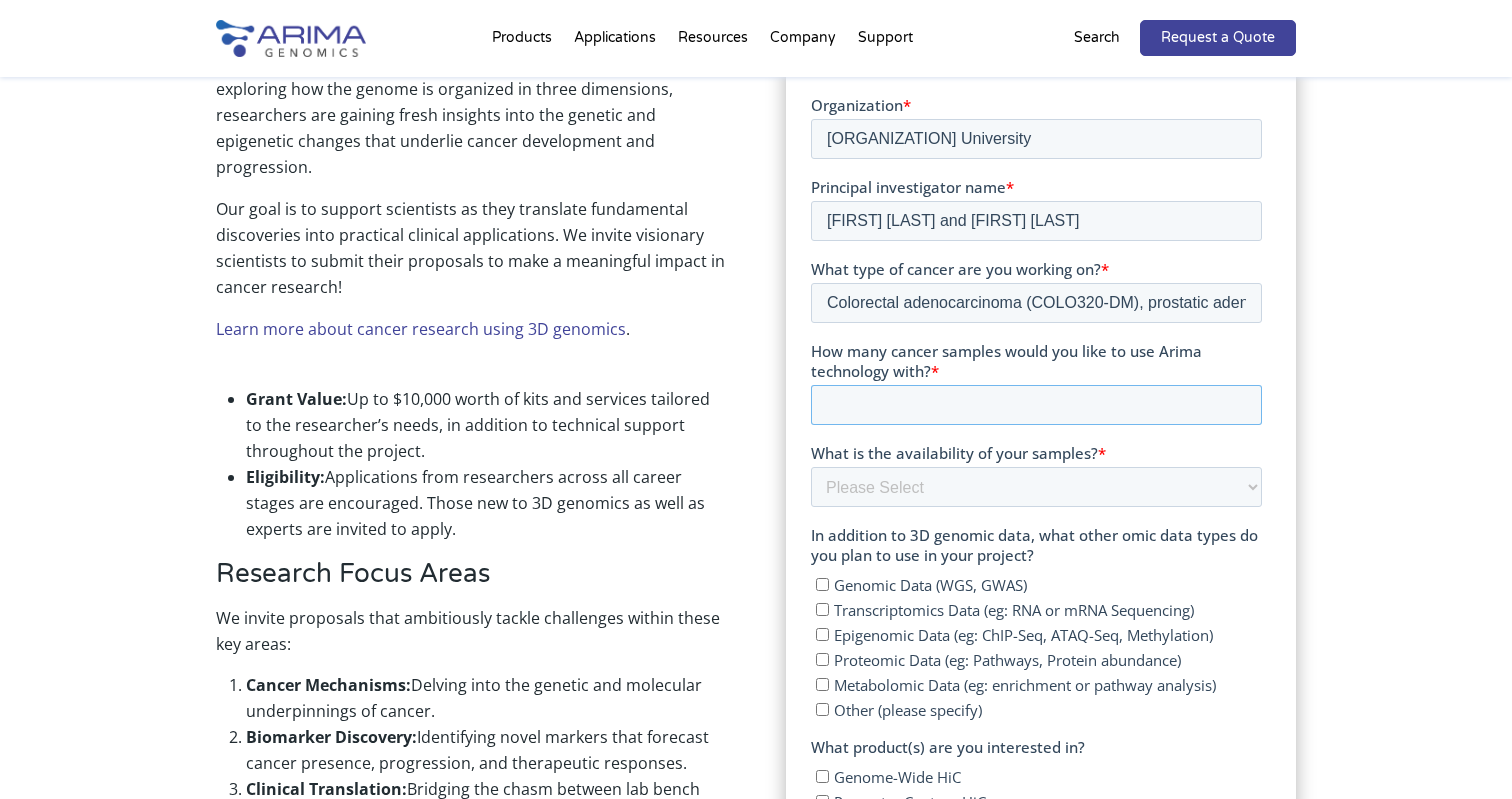 click on "How many cancer samples would you like to use Arima technology with? *" at bounding box center [1035, 405] 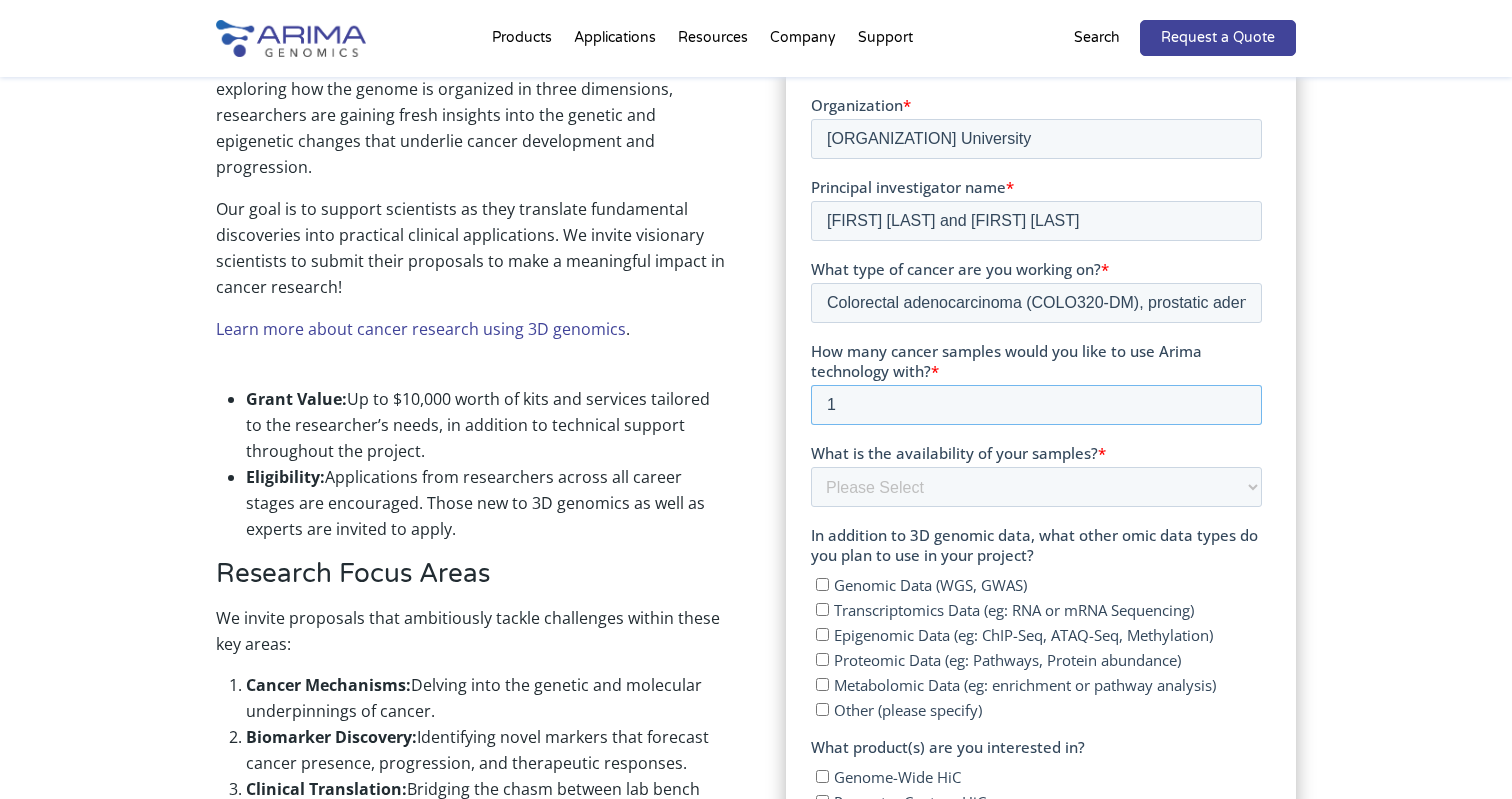 click on "1" at bounding box center (1035, 405) 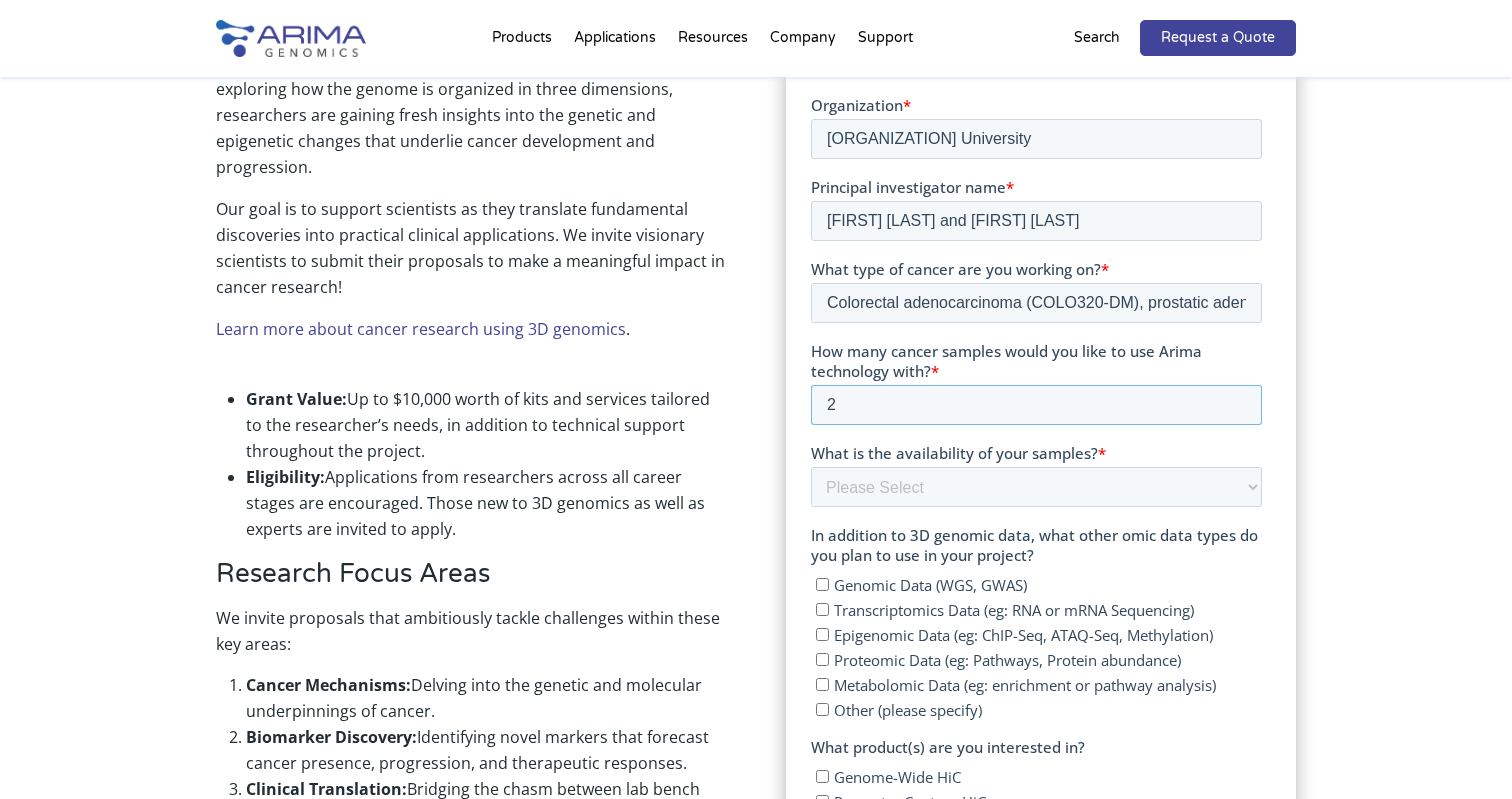 click on "2" at bounding box center (1035, 405) 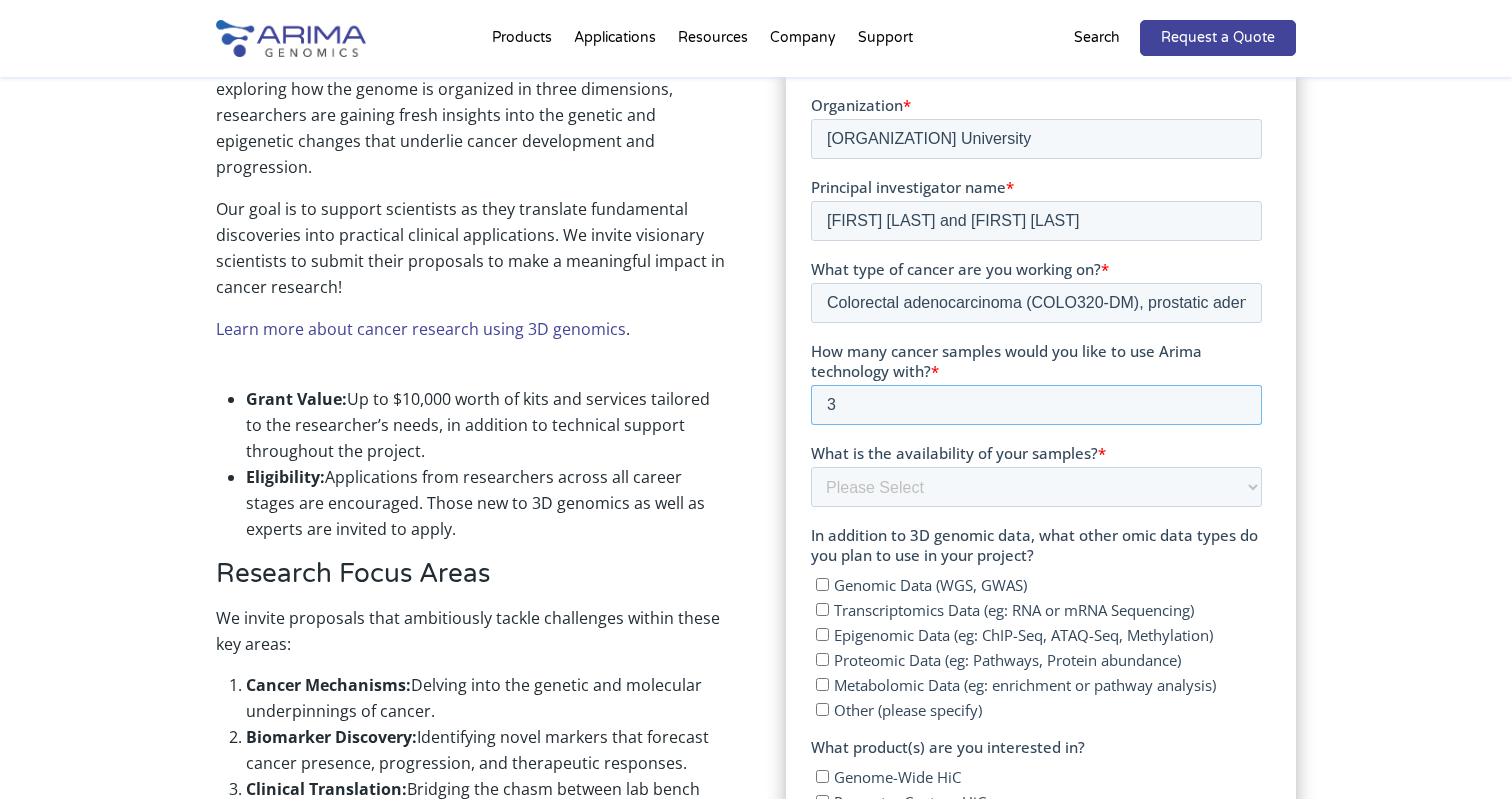 click on "3" at bounding box center (1035, 405) 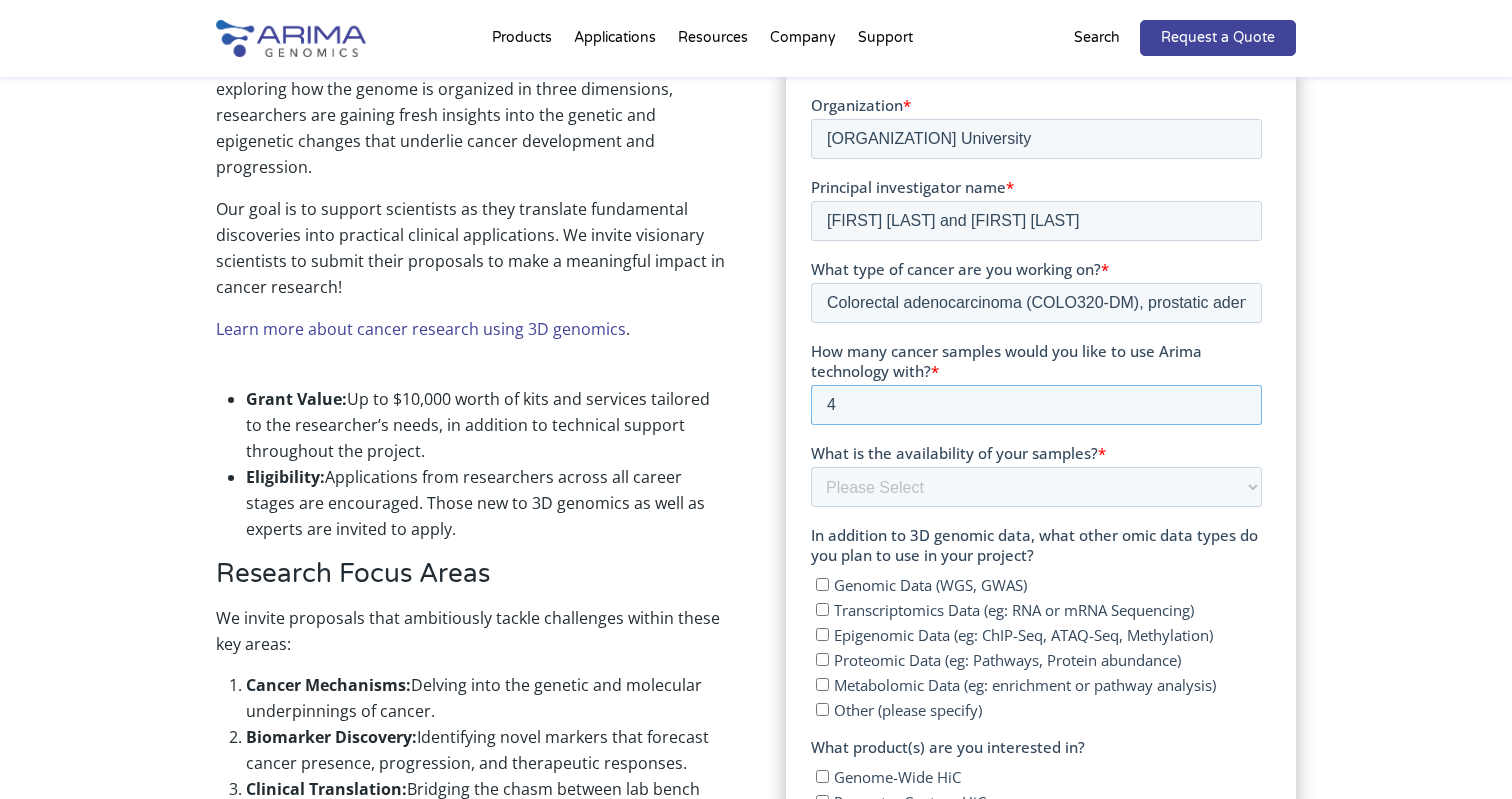 click on "4" at bounding box center [1035, 405] 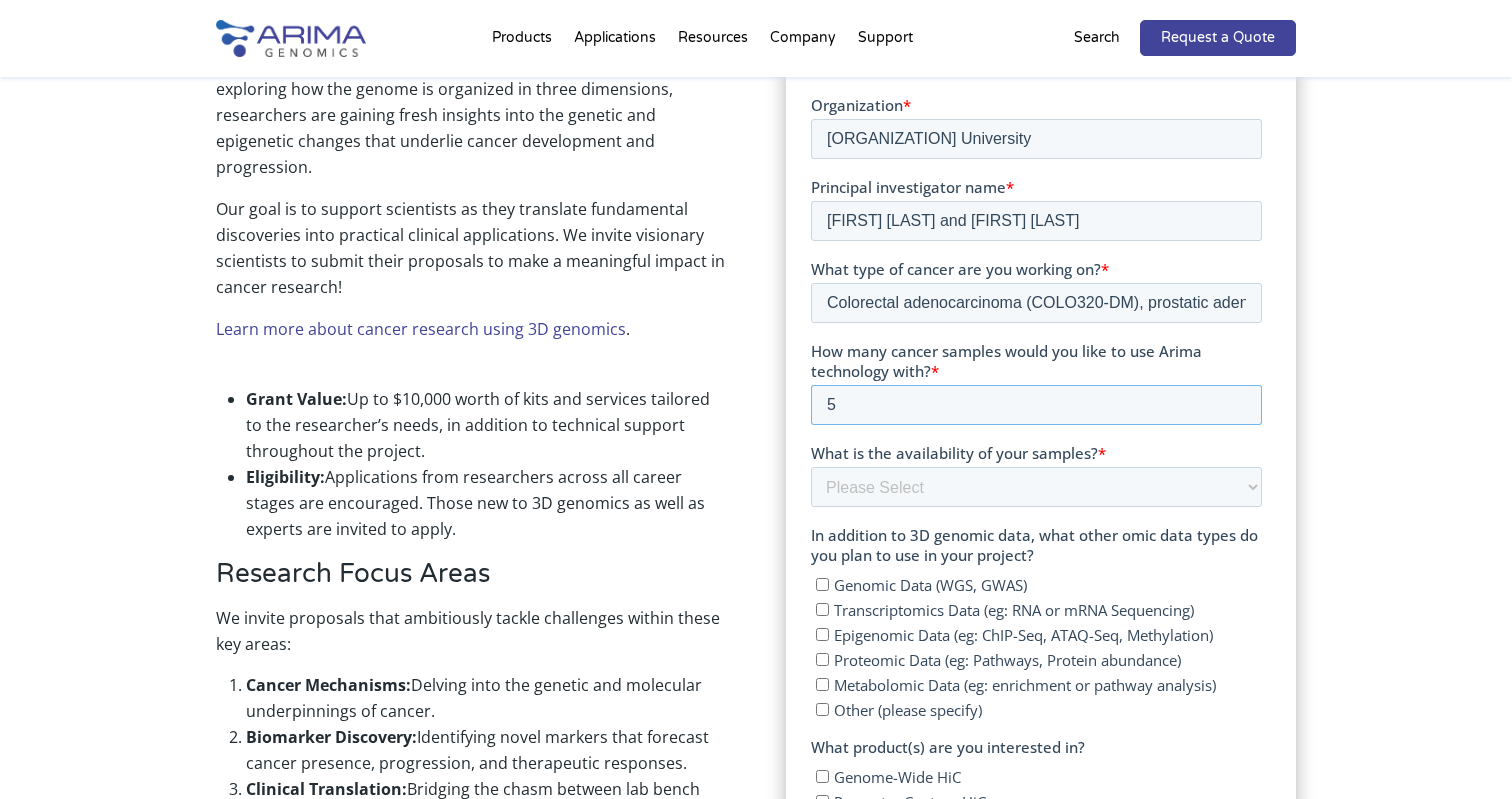 click on "5" at bounding box center [1035, 405] 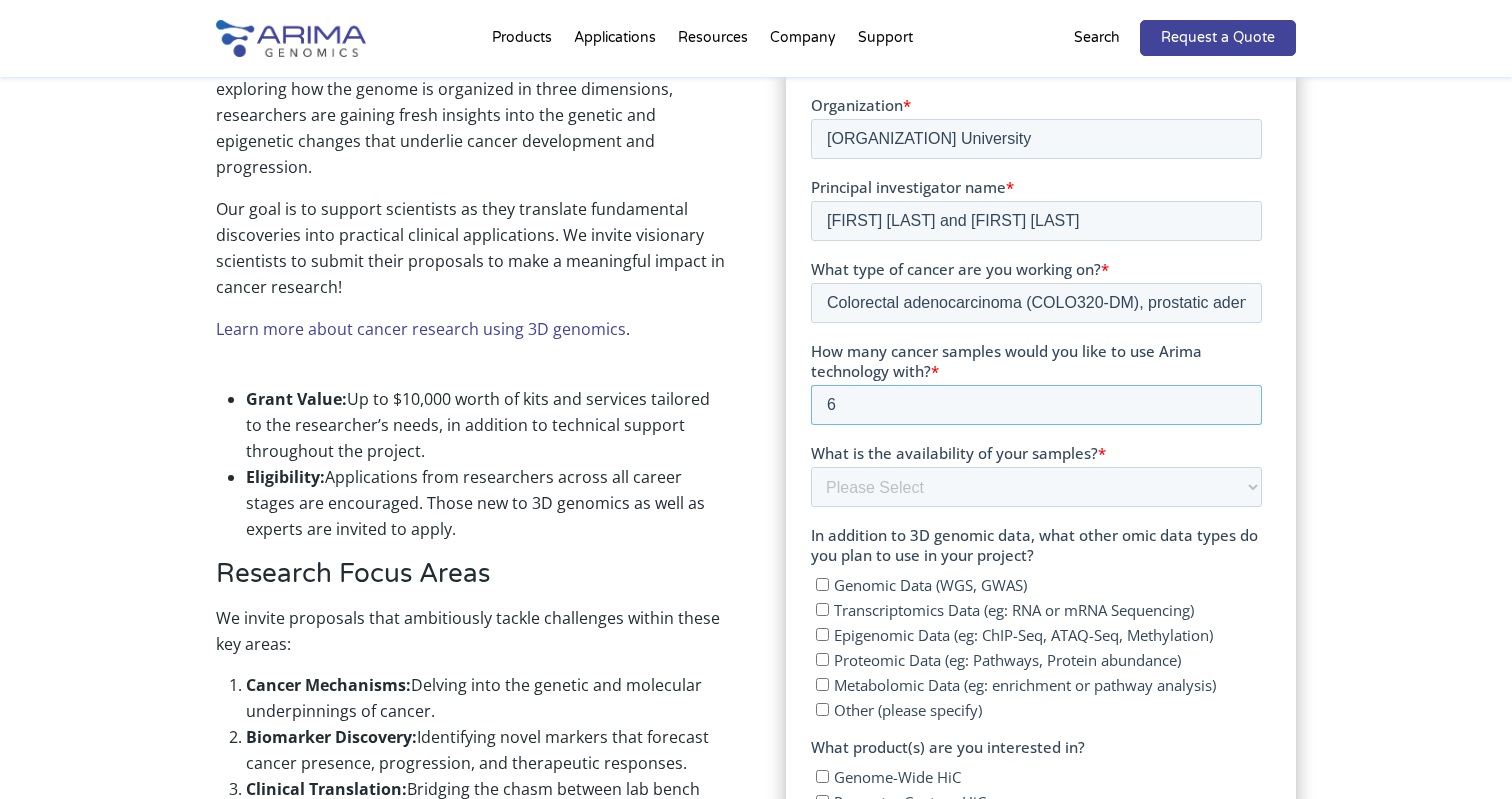 click on "6" at bounding box center [1035, 405] 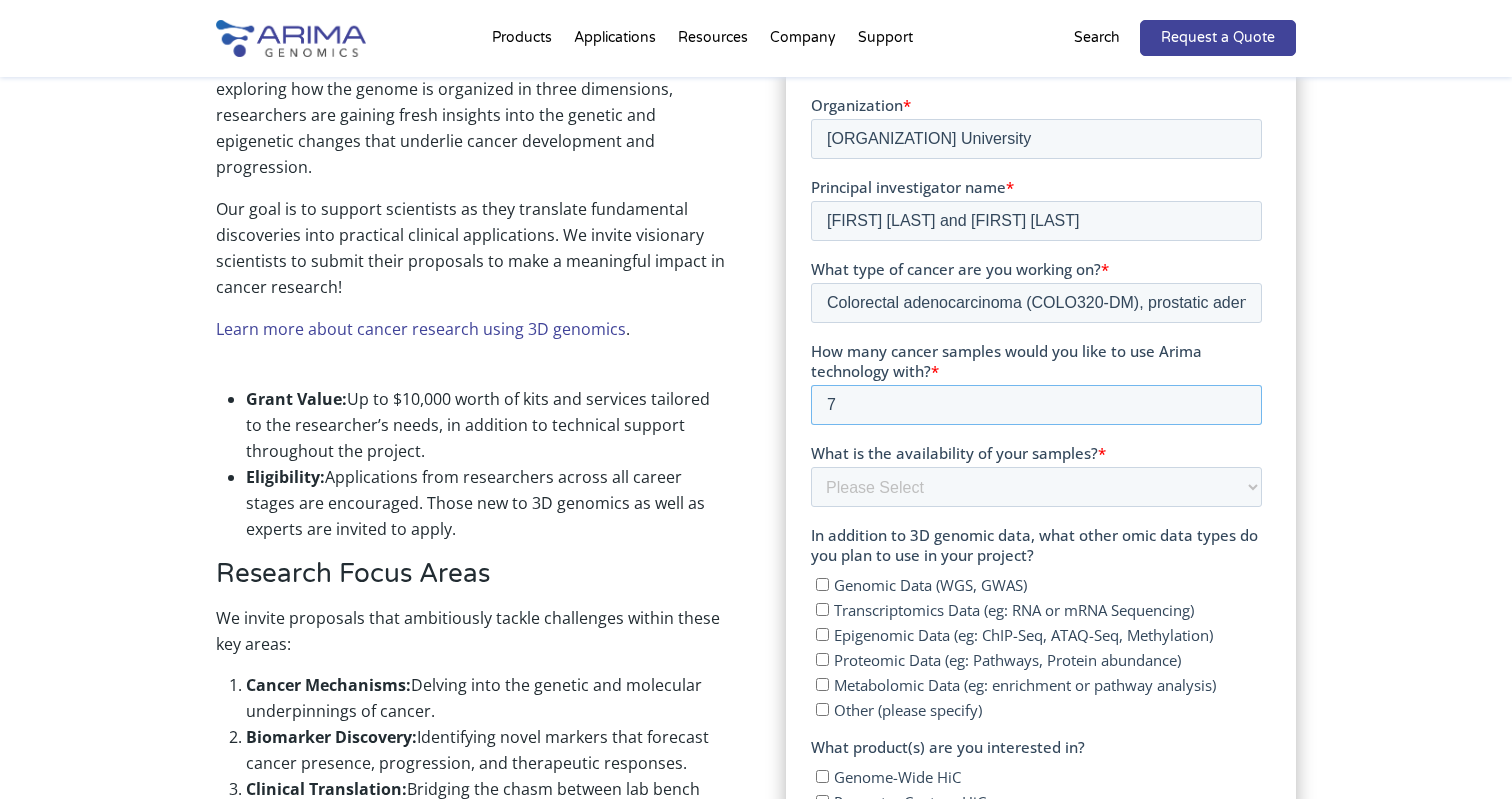 click on "7" at bounding box center [1035, 405] 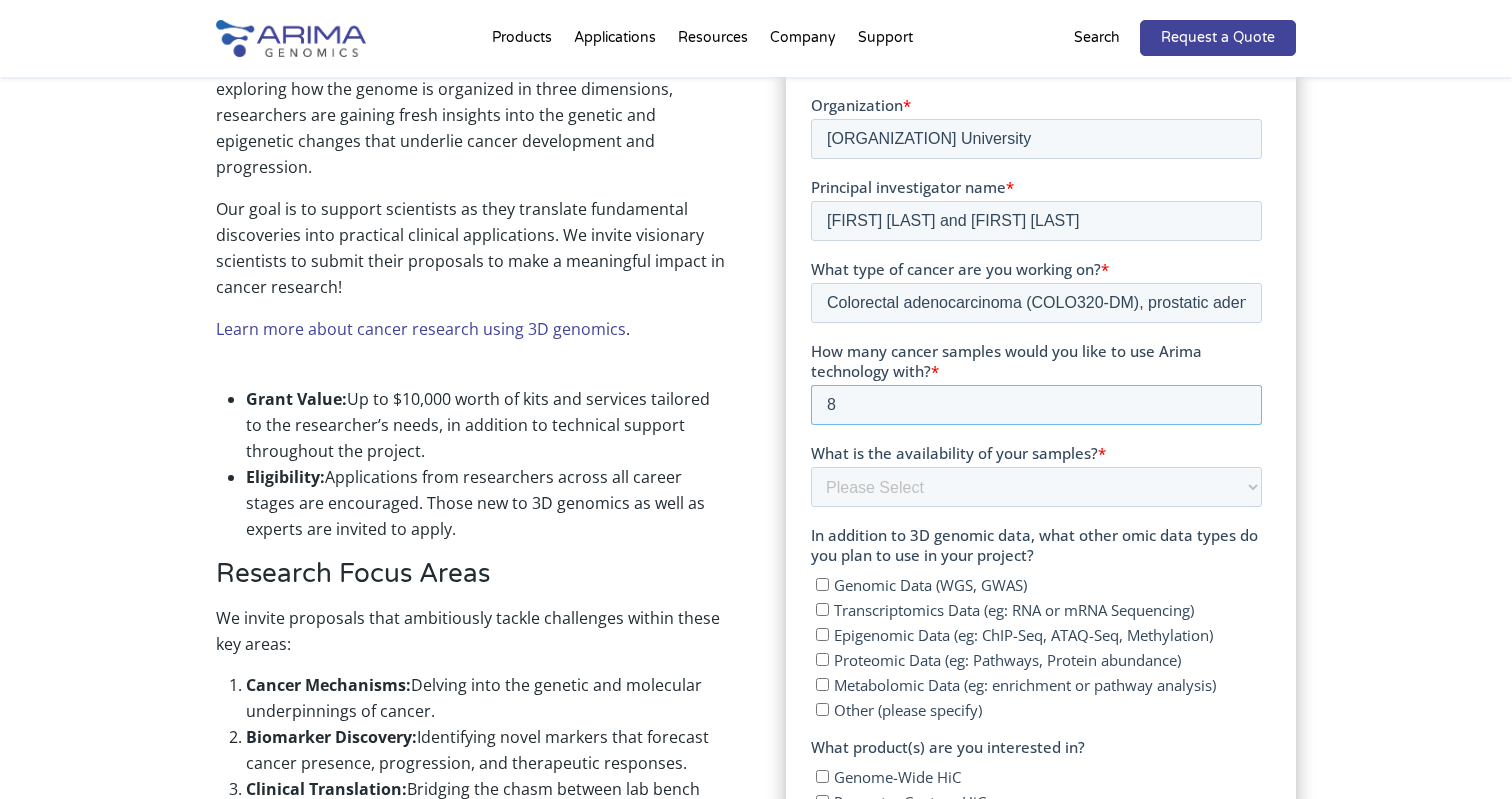 click on "8" at bounding box center [1035, 405] 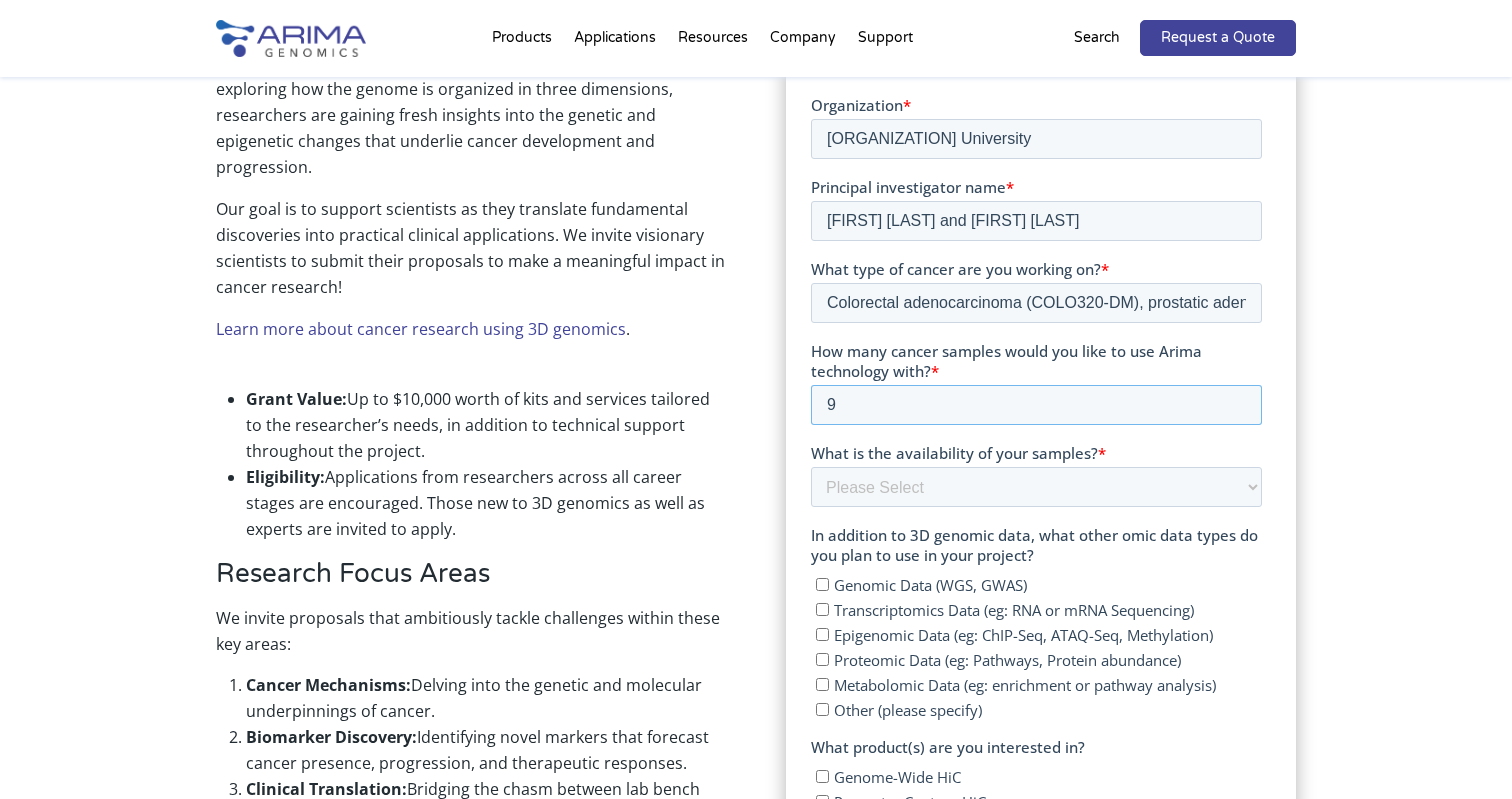 click on "9" at bounding box center (1035, 405) 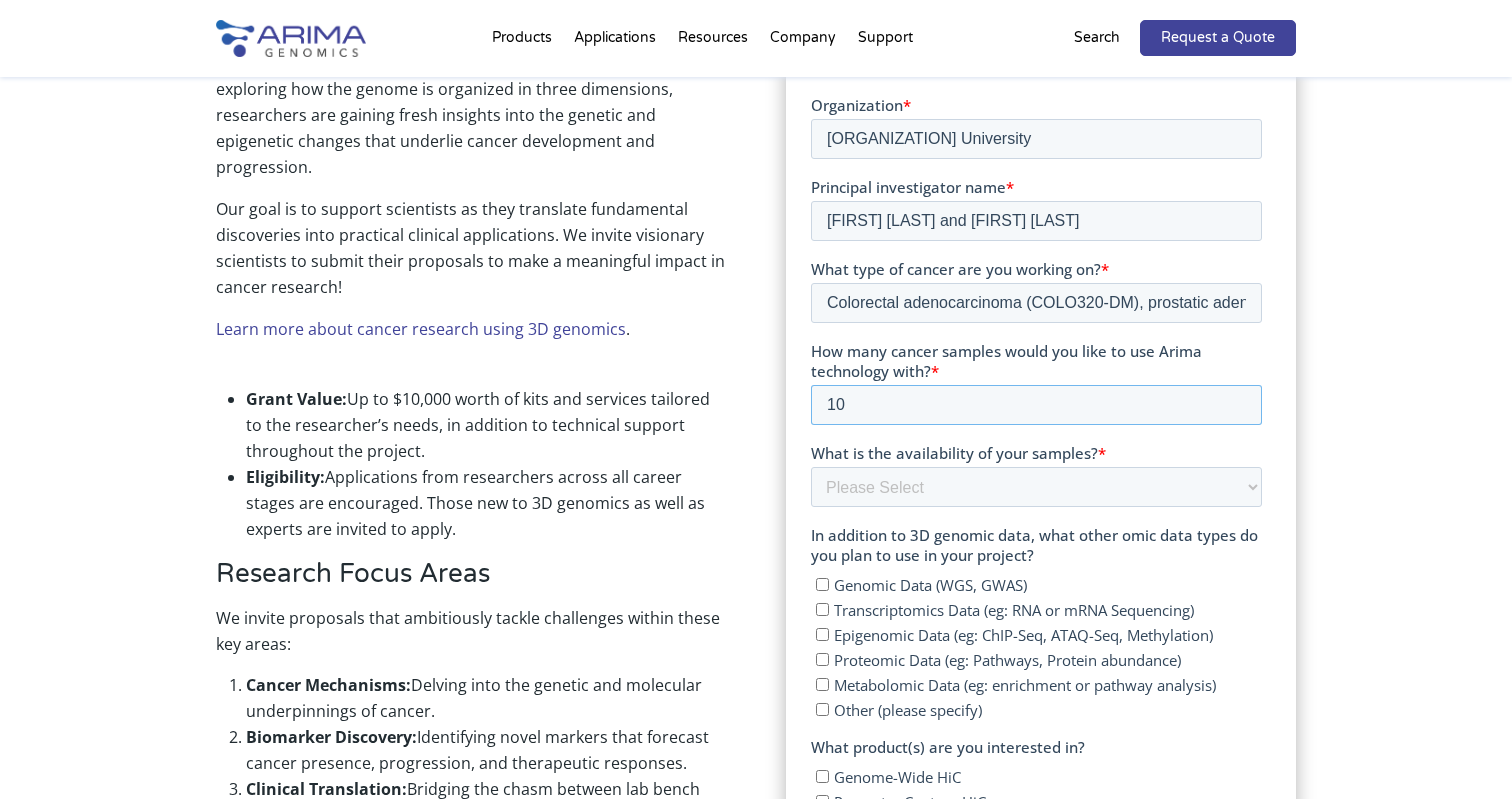 click on "10" at bounding box center (1035, 405) 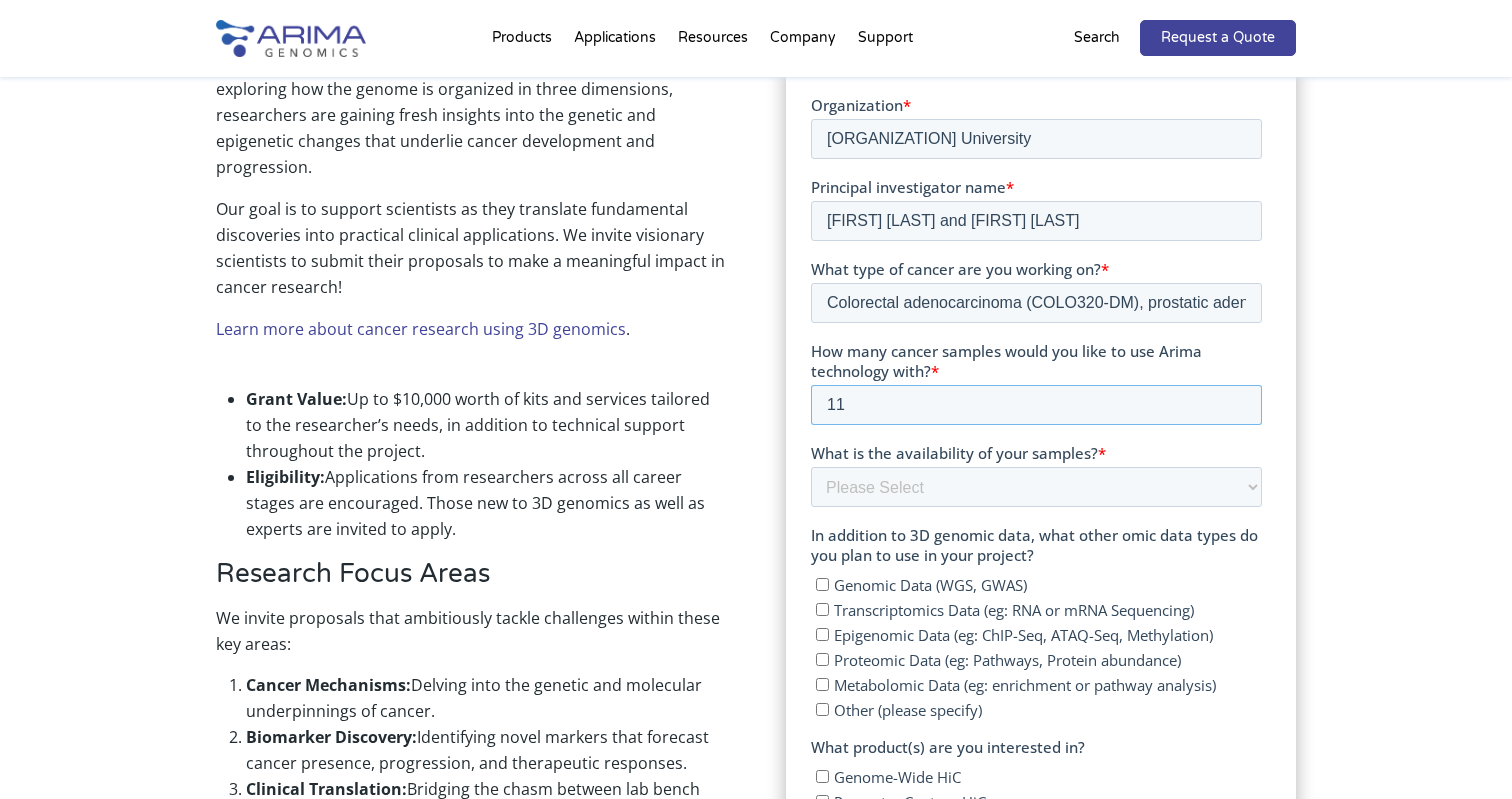 click on "11" at bounding box center (1035, 405) 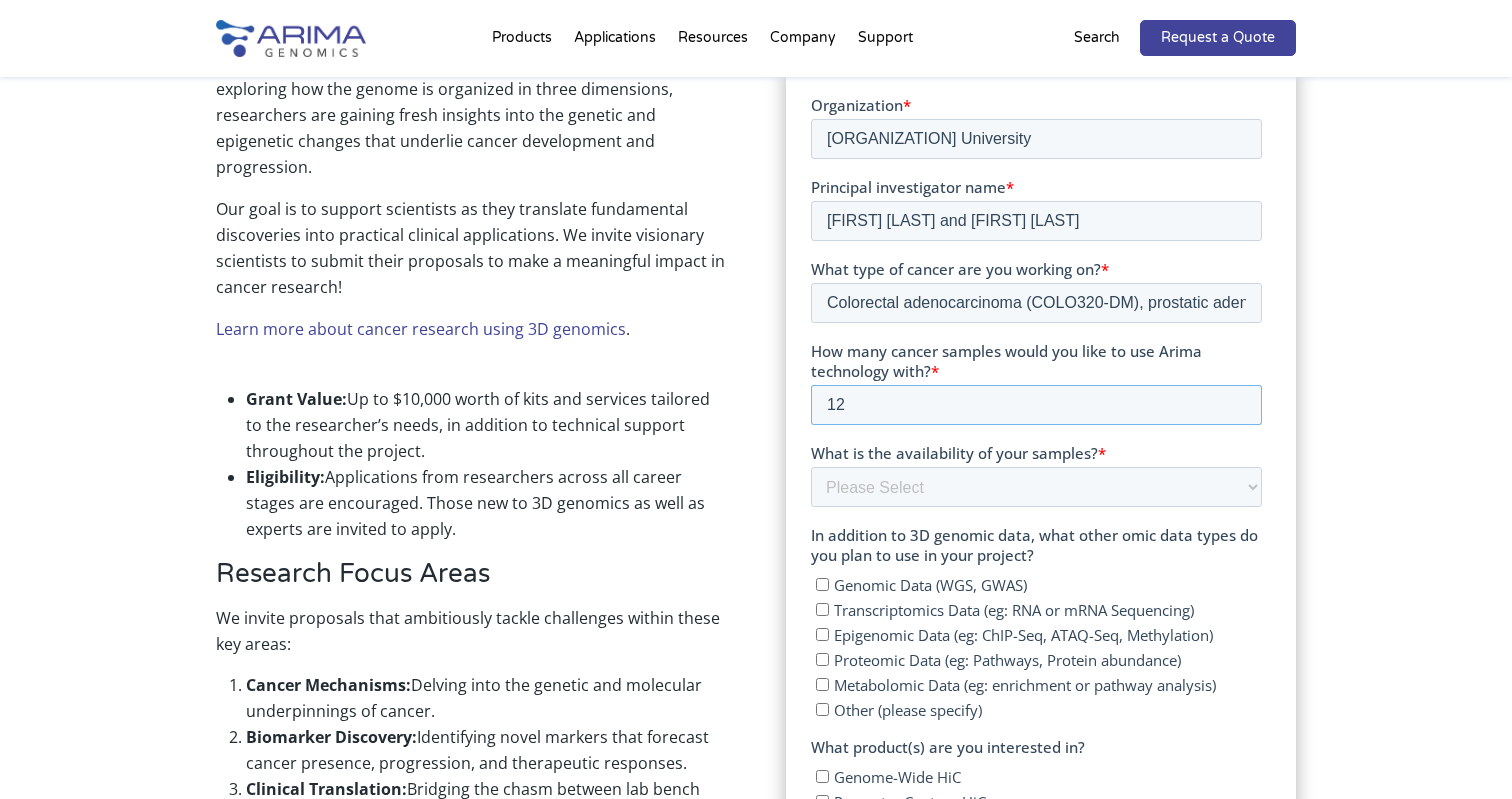 click on "12" at bounding box center (1035, 405) 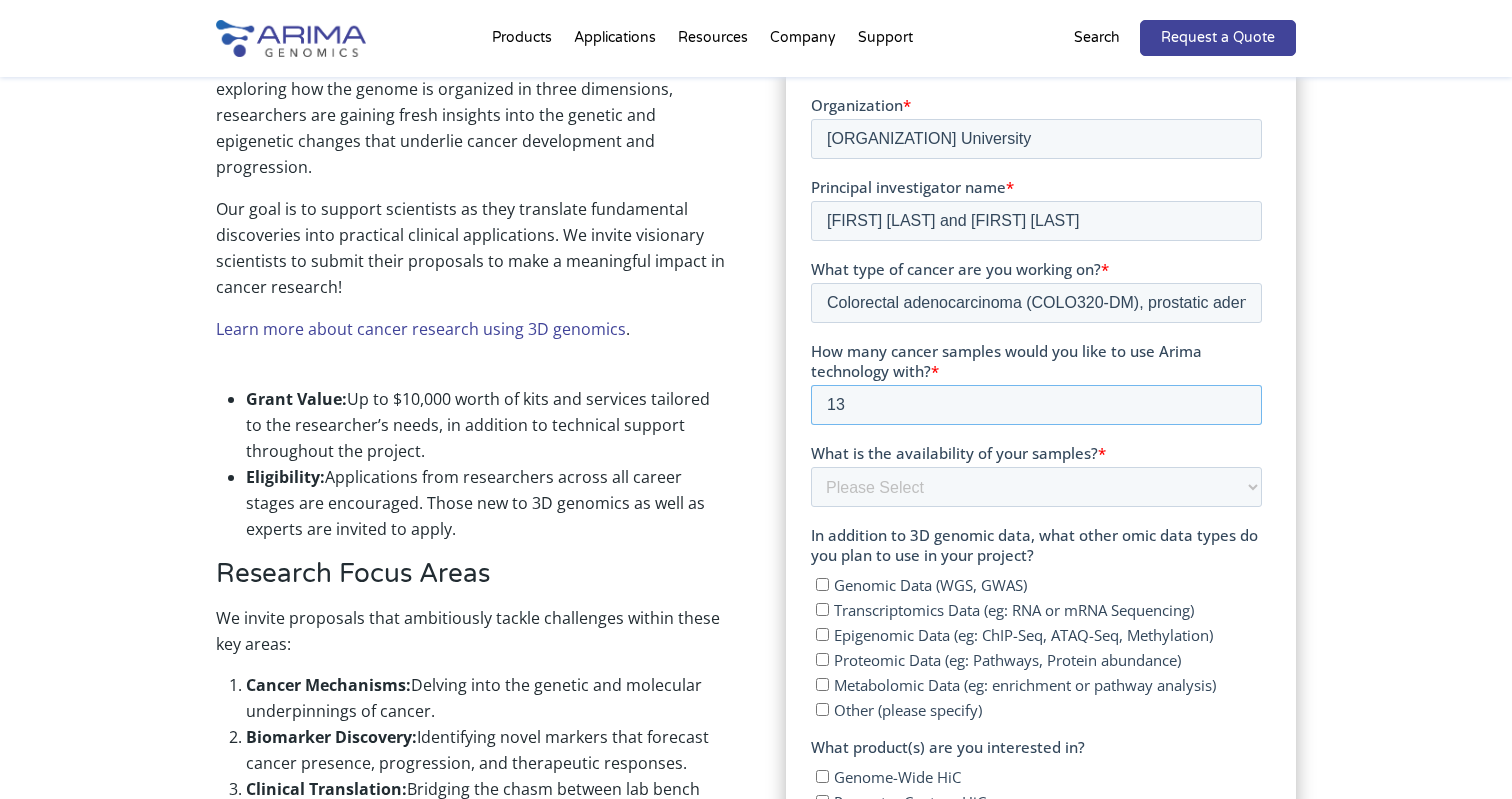 click on "13" at bounding box center (1035, 405) 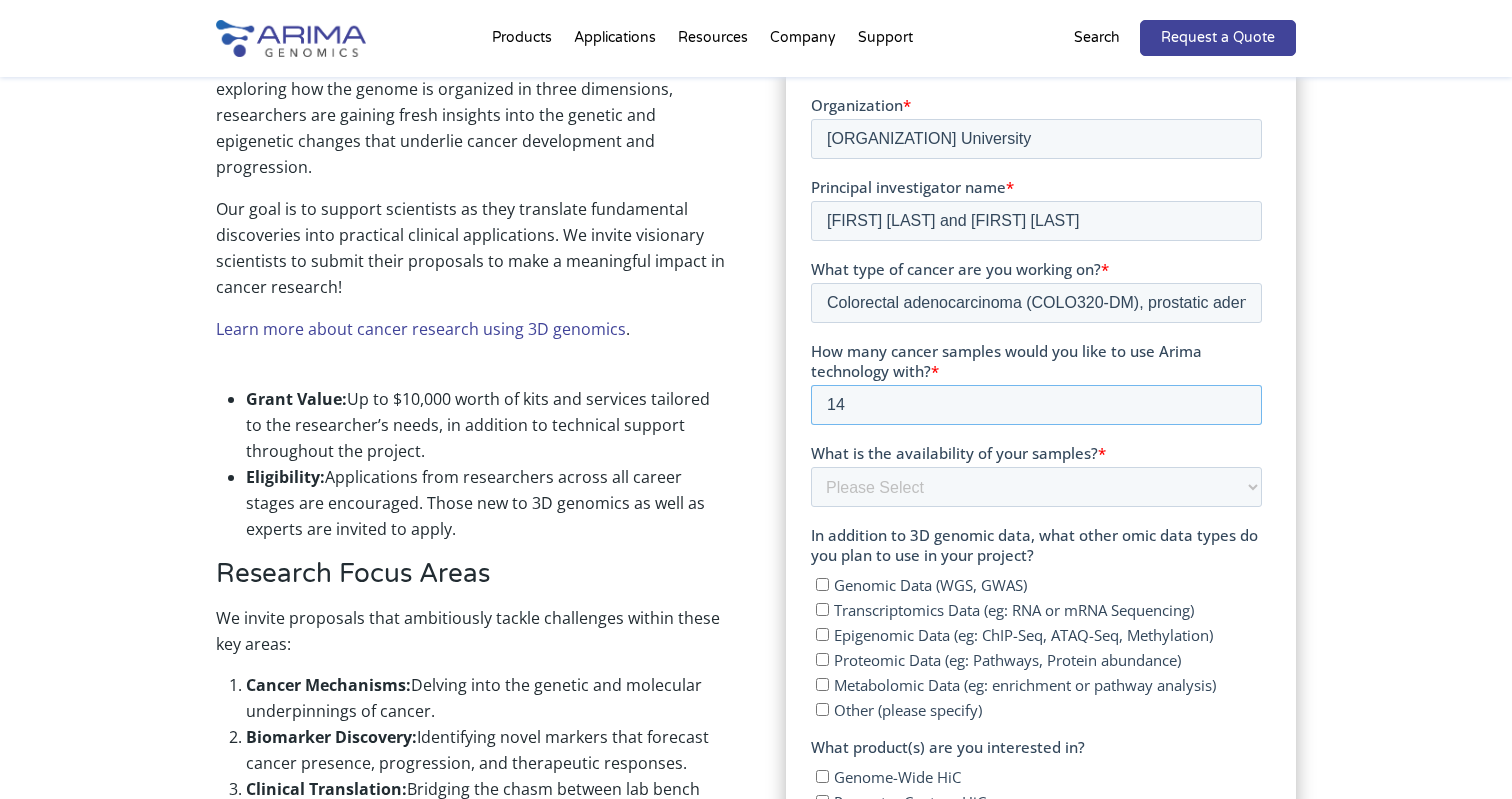 click on "14" at bounding box center [1035, 405] 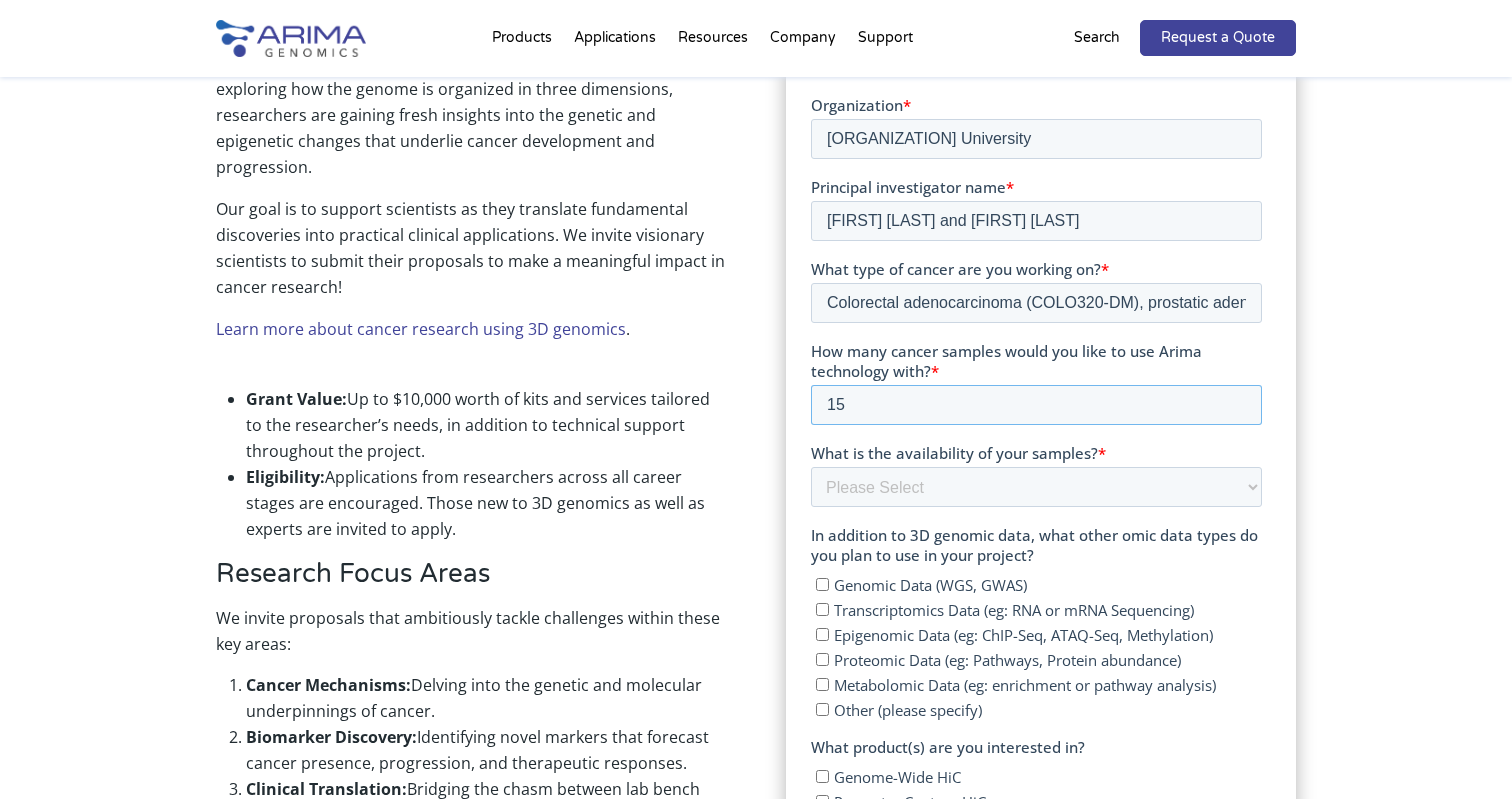 click on "15" at bounding box center [1035, 405] 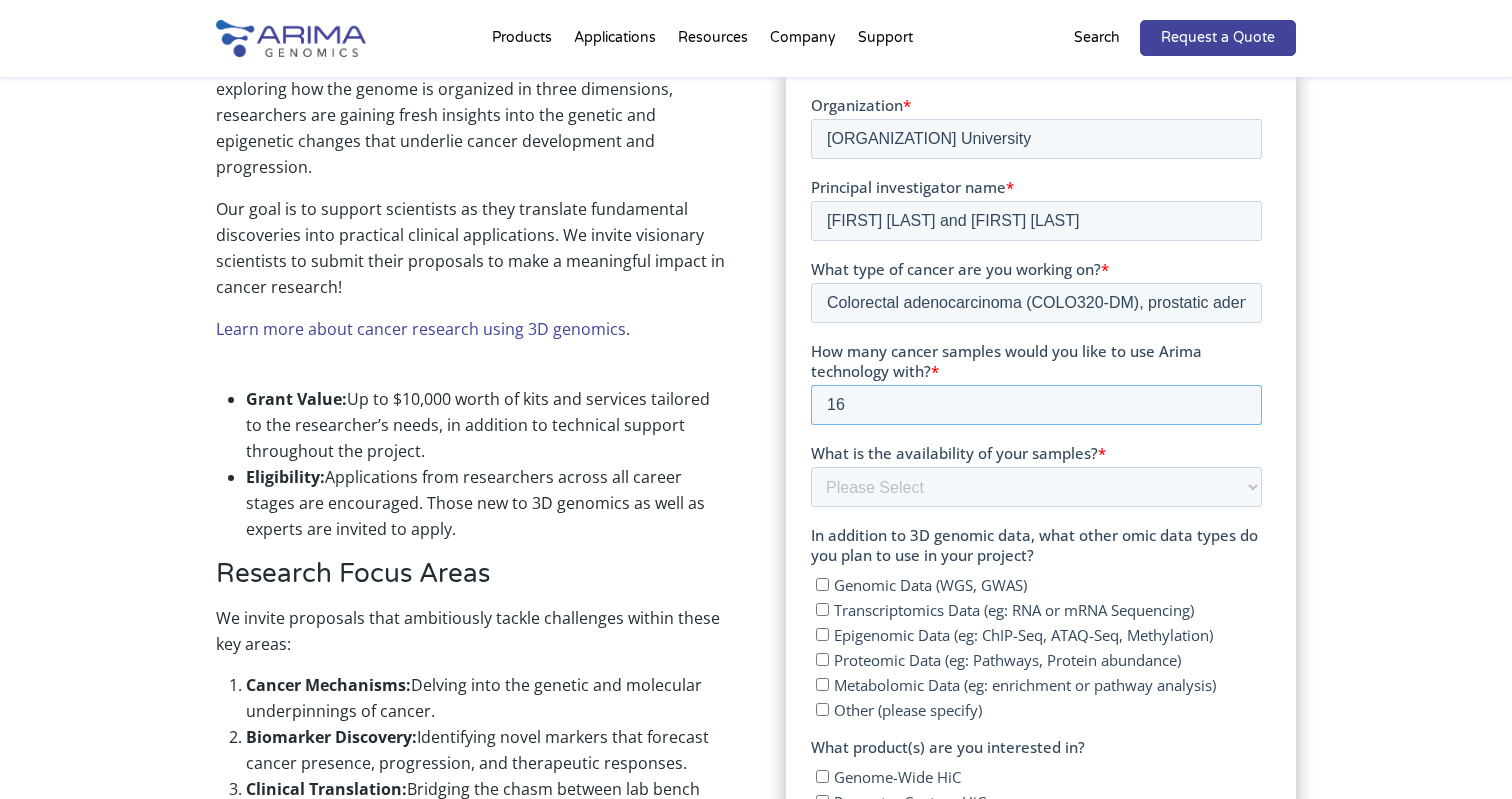 click on "16" at bounding box center (1035, 405) 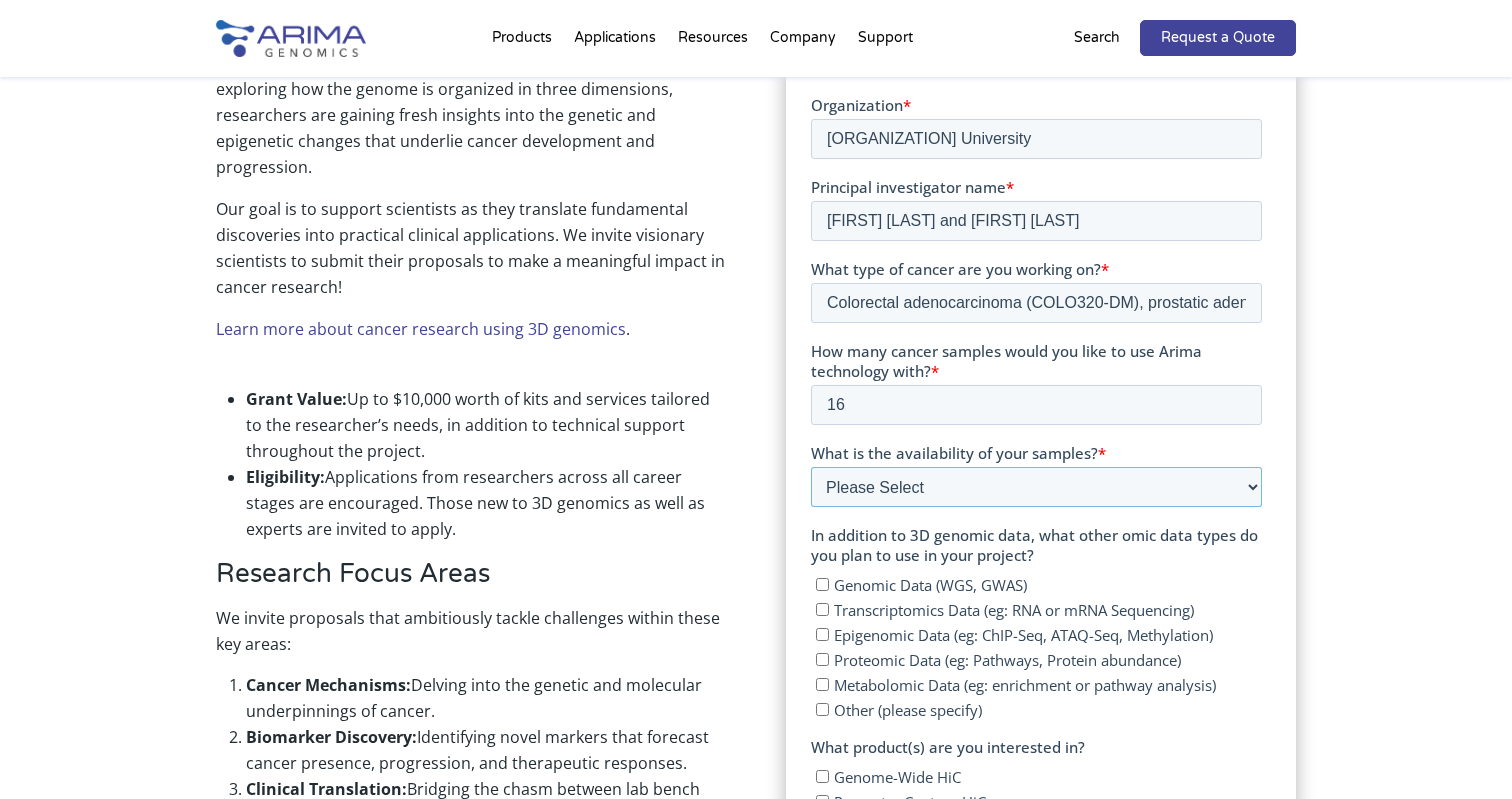 select on "Currently ready for use" 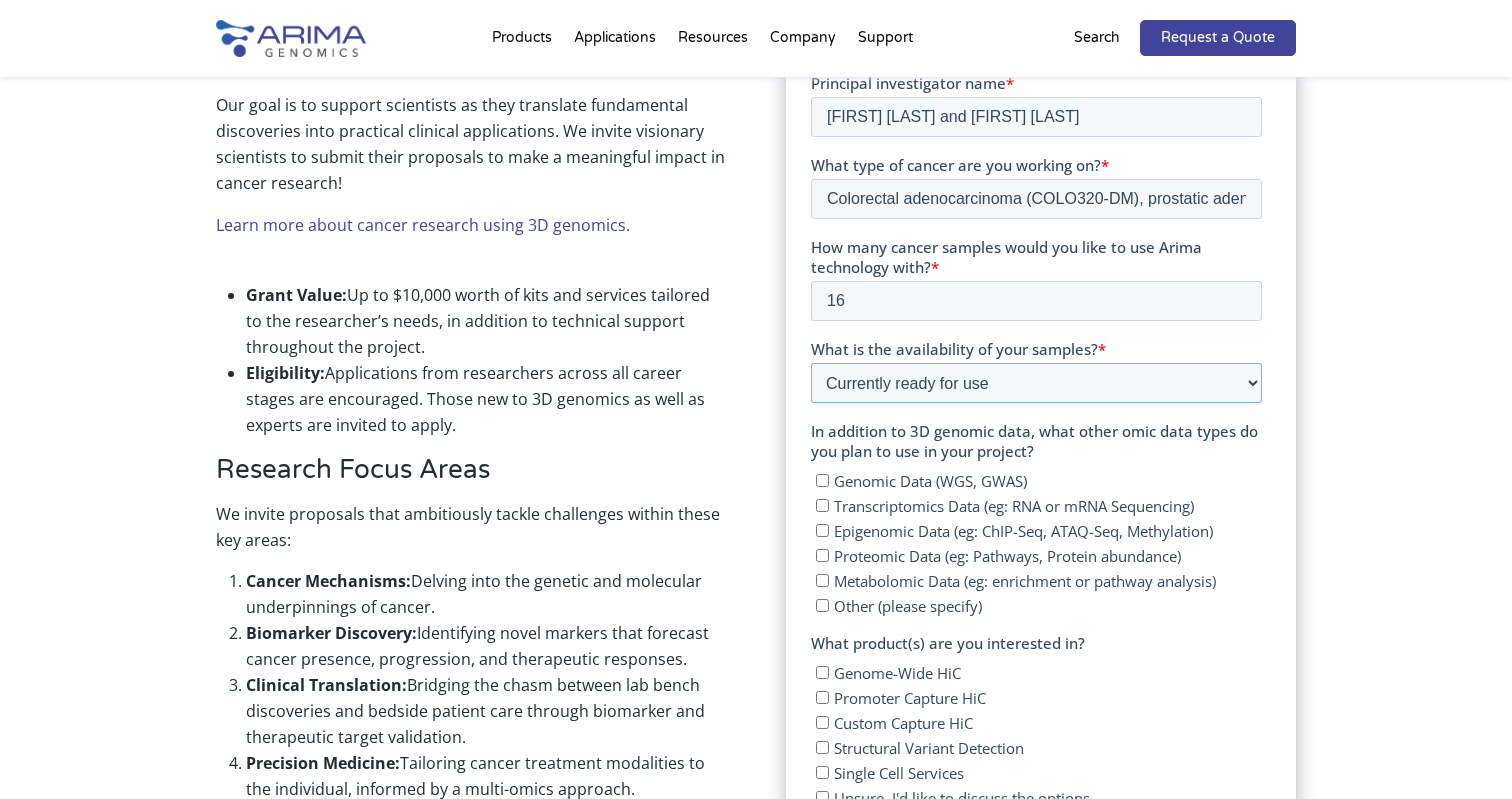 scroll, scrollTop: 801, scrollLeft: 0, axis: vertical 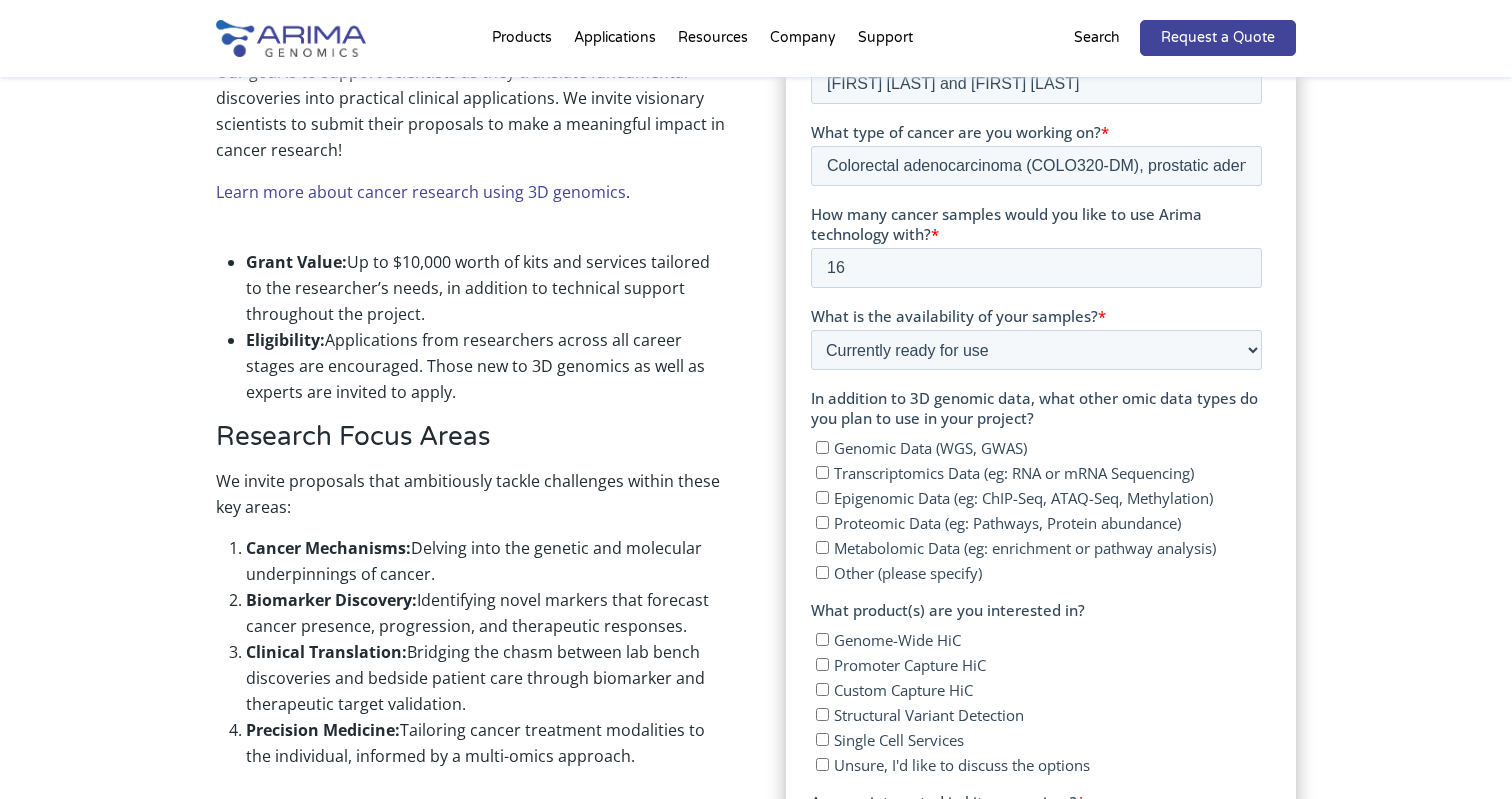 click on "Genomic Data (WGS, GWAS)" at bounding box center [1038, 447] 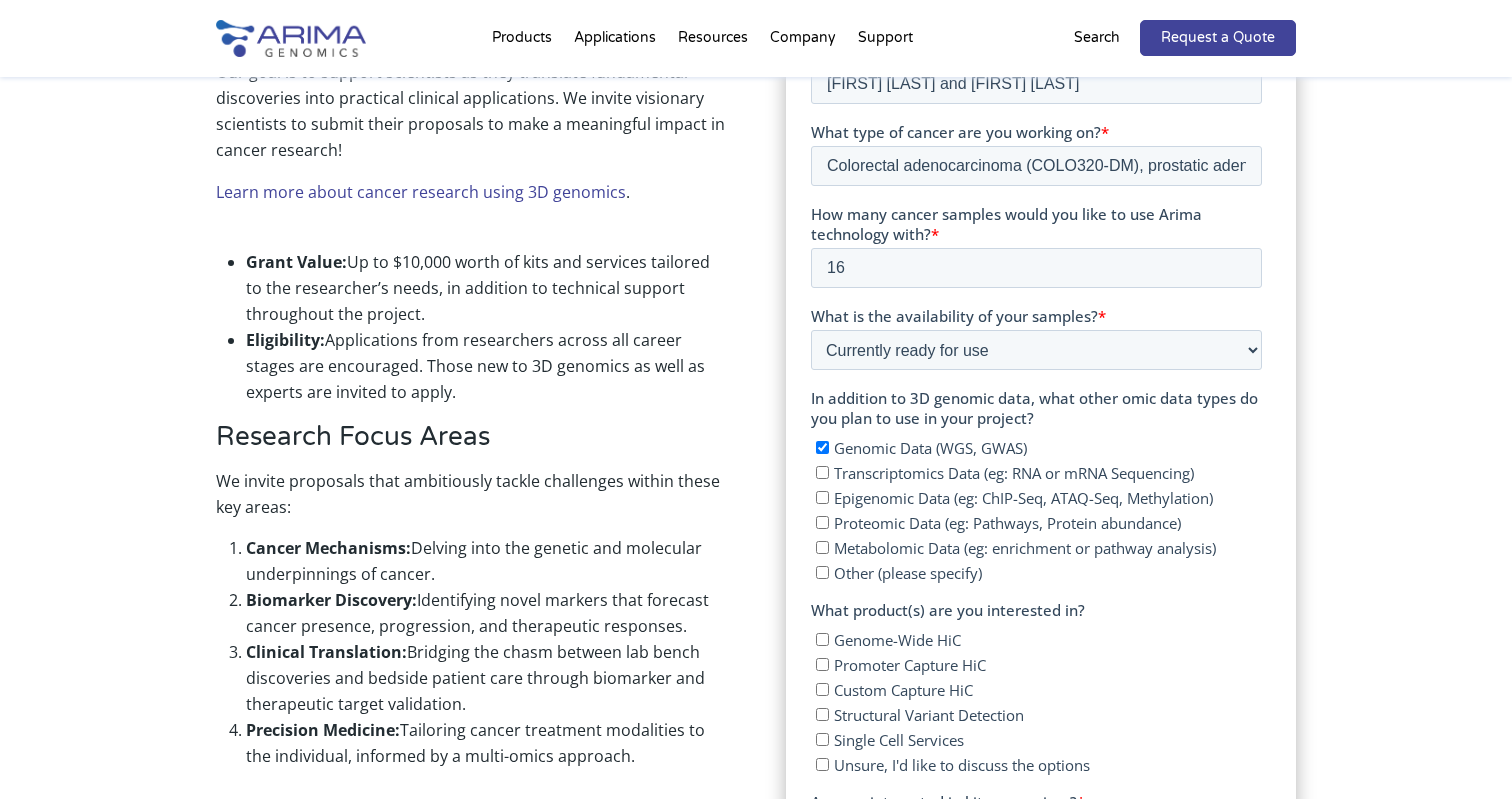checkbox on "true" 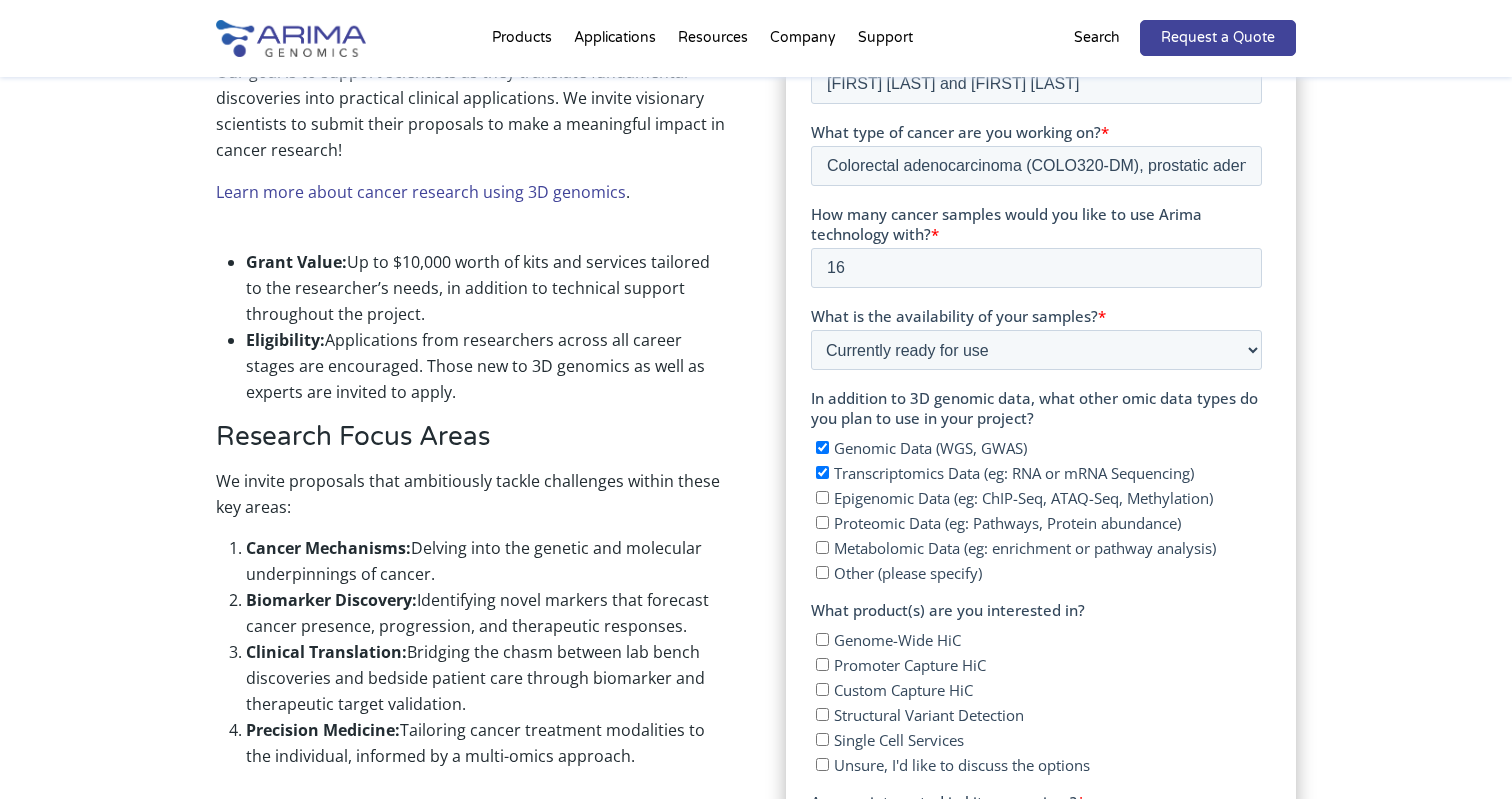 click on "Epigenomic Data (eg: ChIP-Seq, ATAQ-Seq, Methylation)" at bounding box center (821, 497) 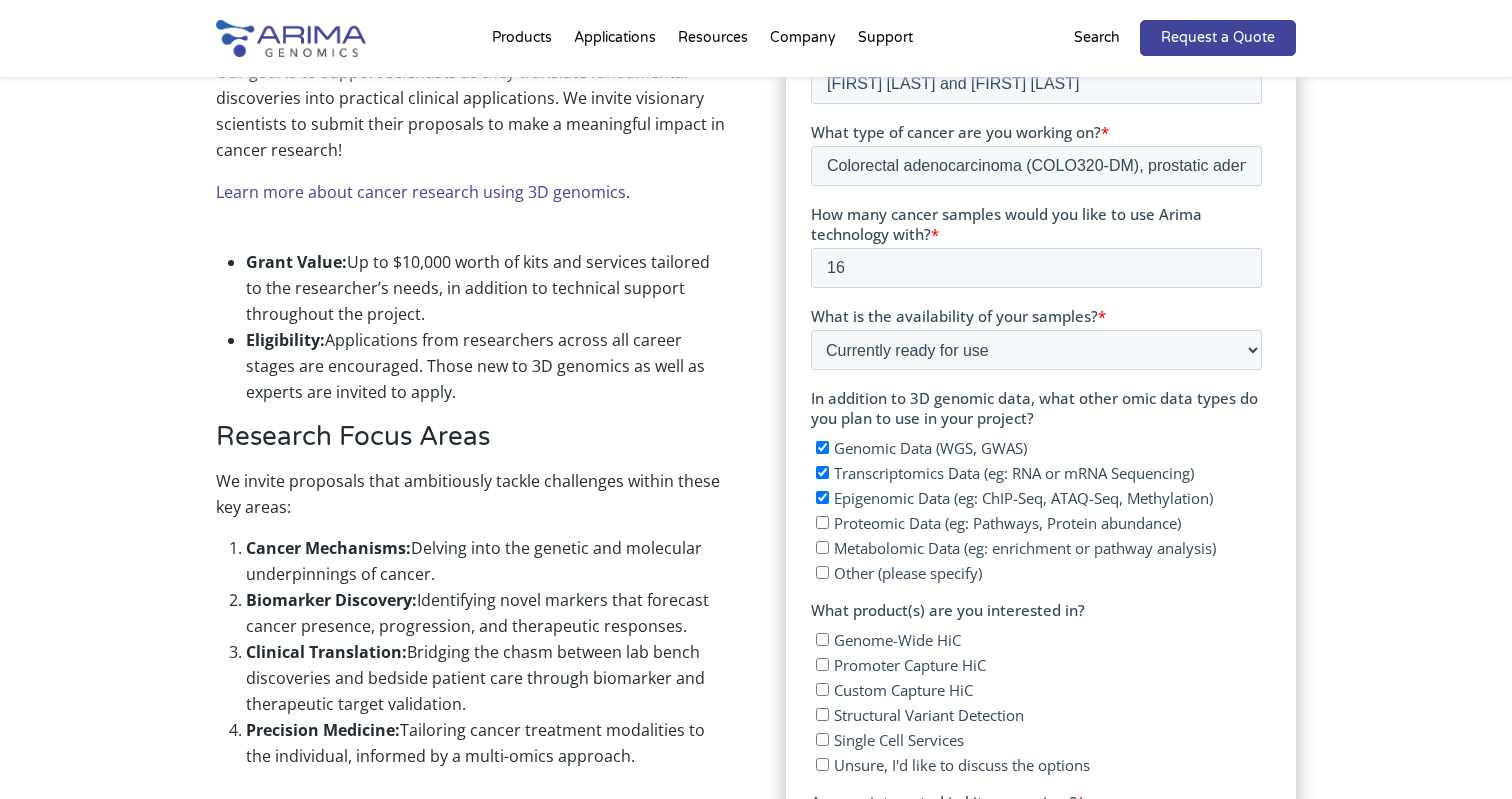 checkbox on "true" 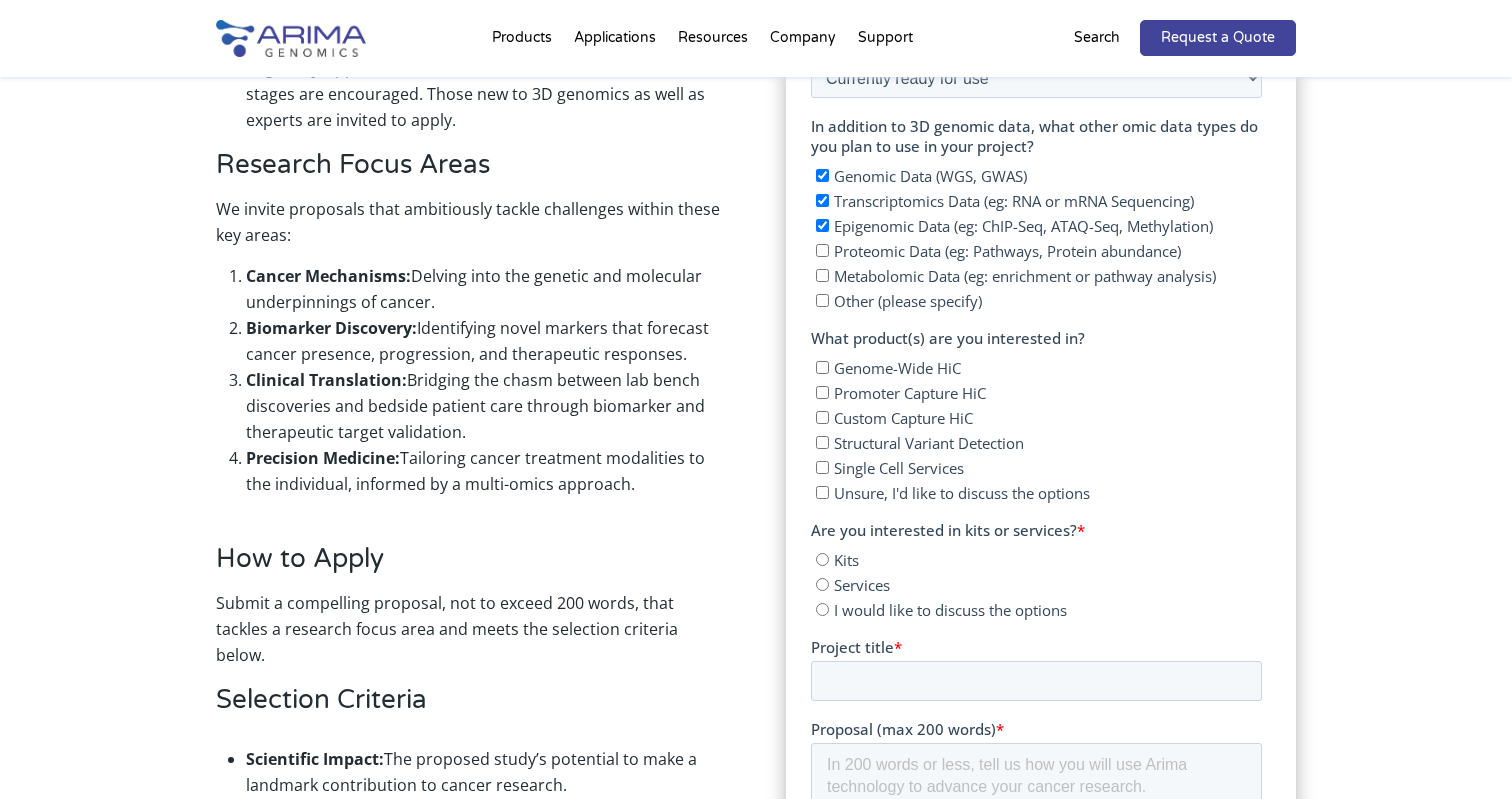scroll, scrollTop: 1074, scrollLeft: 0, axis: vertical 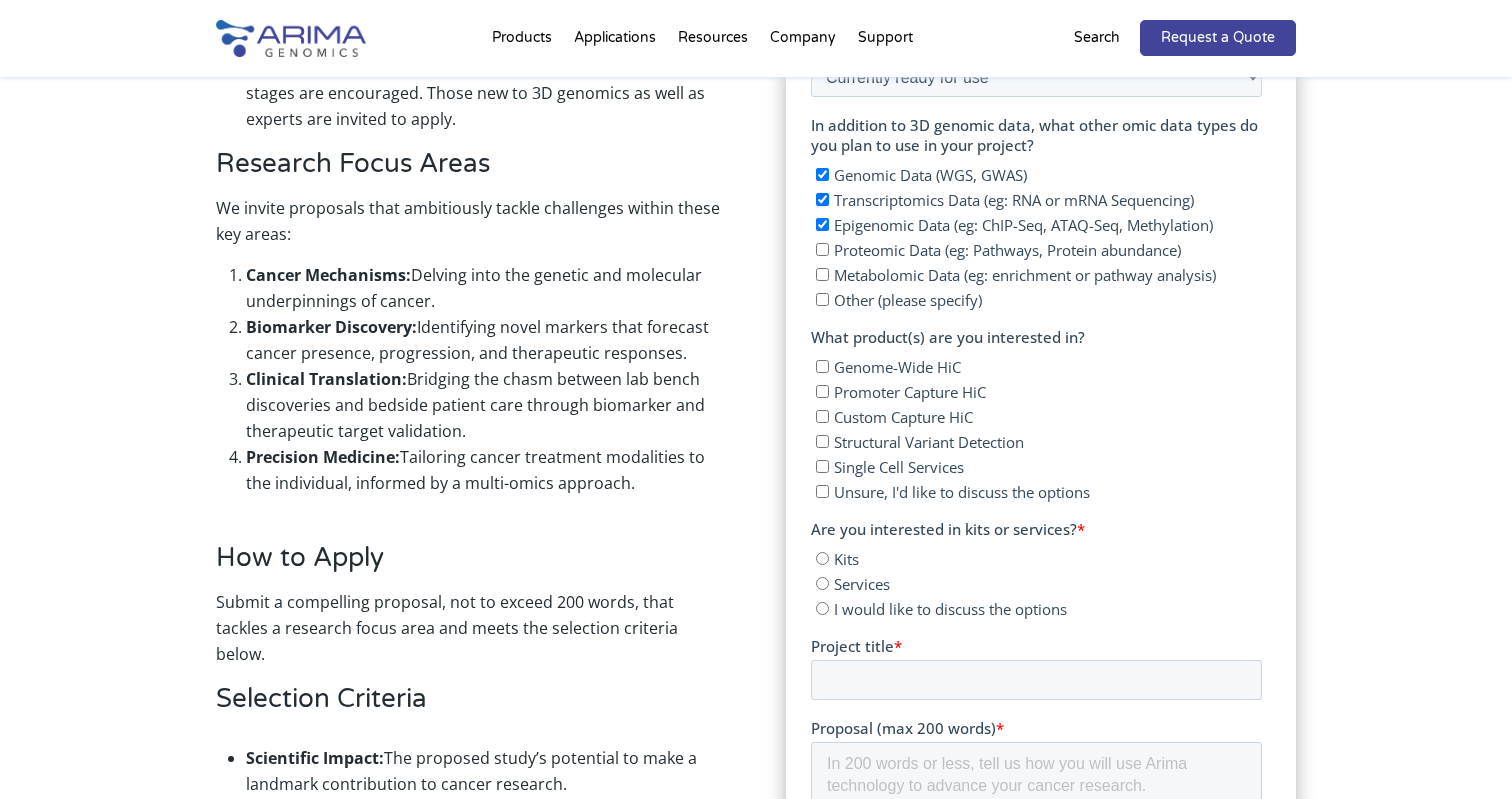 click on "Single Cell Services" at bounding box center [1038, 466] 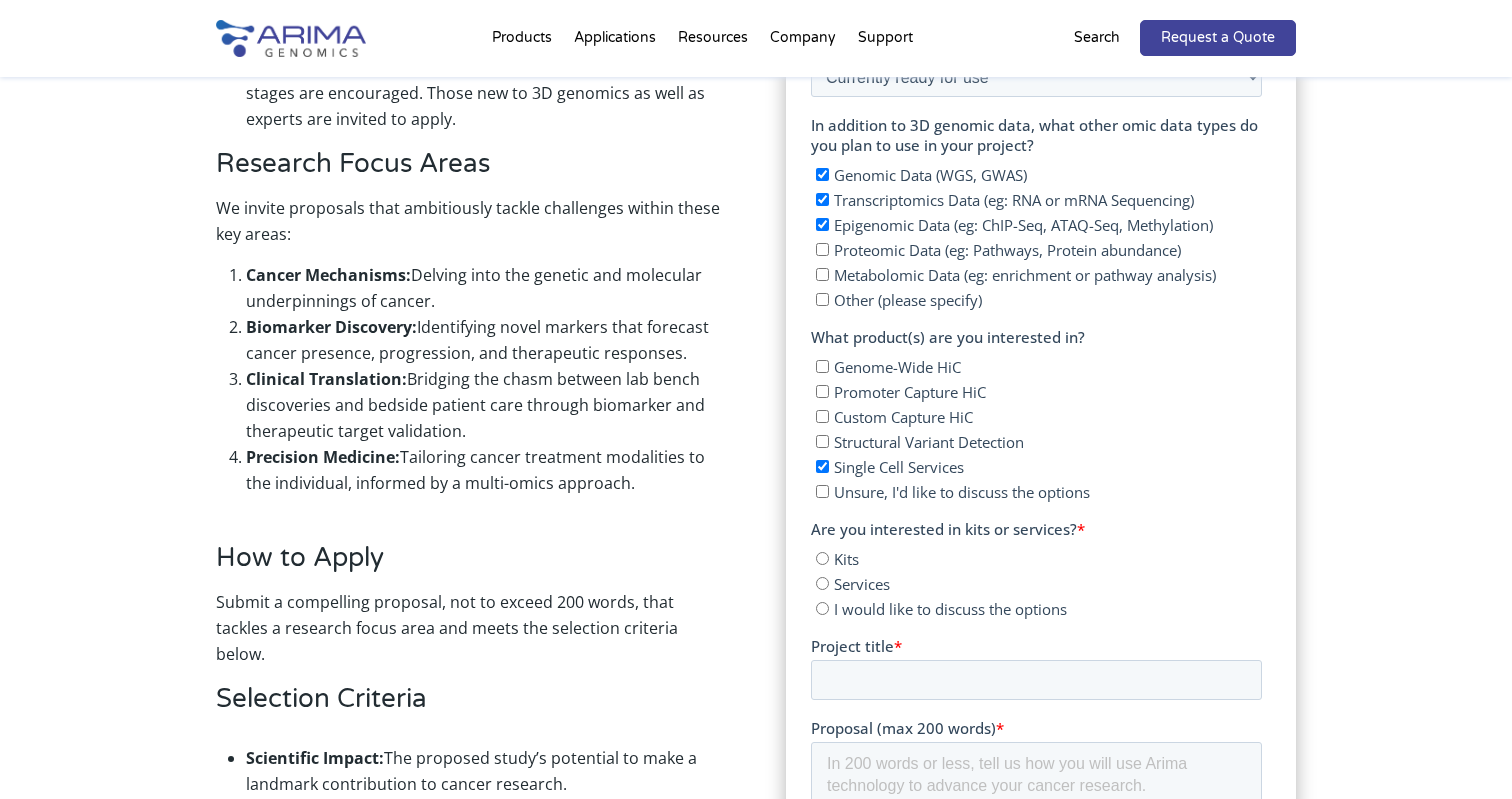 checkbox on "true" 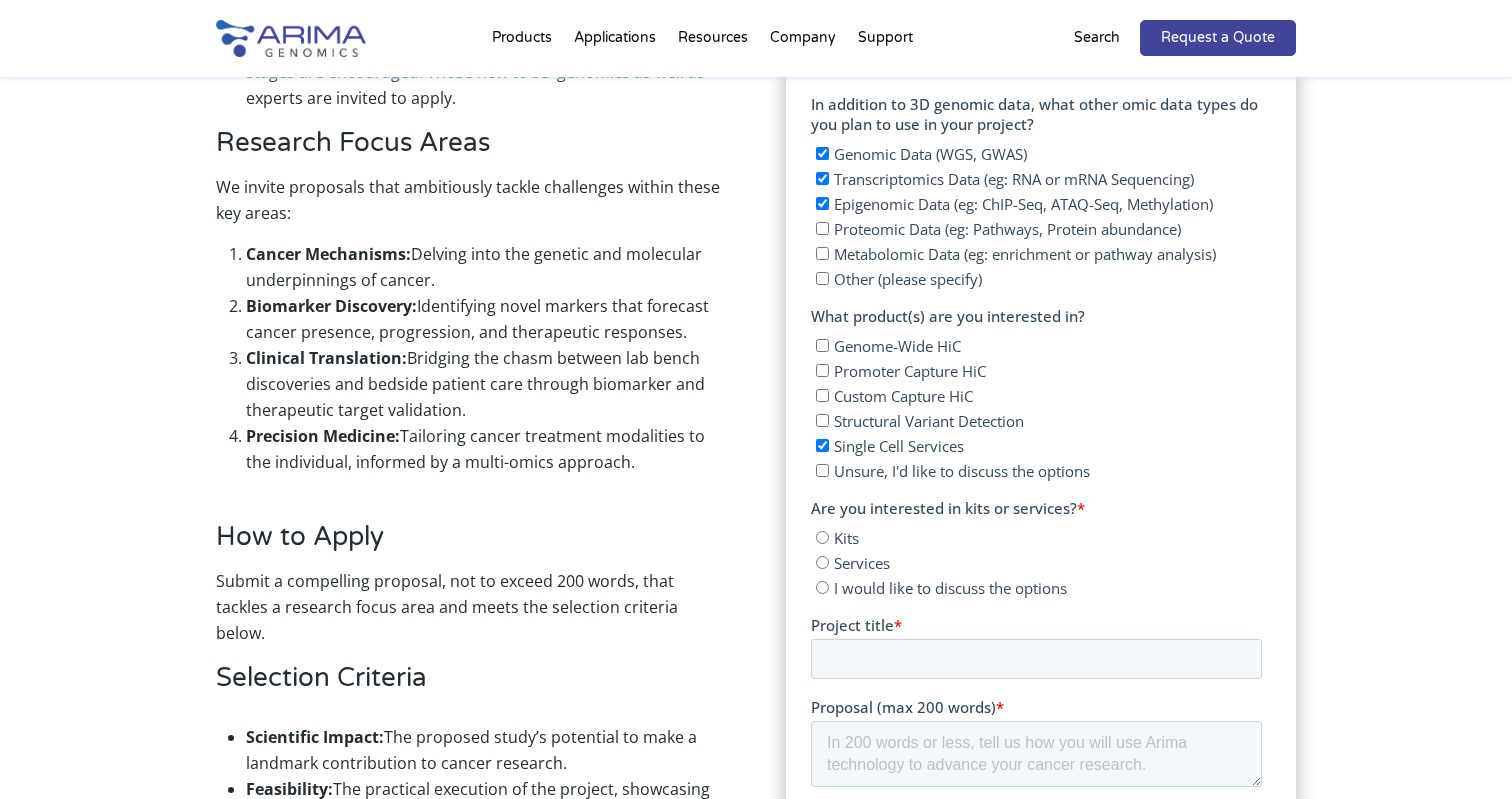 scroll, scrollTop: 1103, scrollLeft: 0, axis: vertical 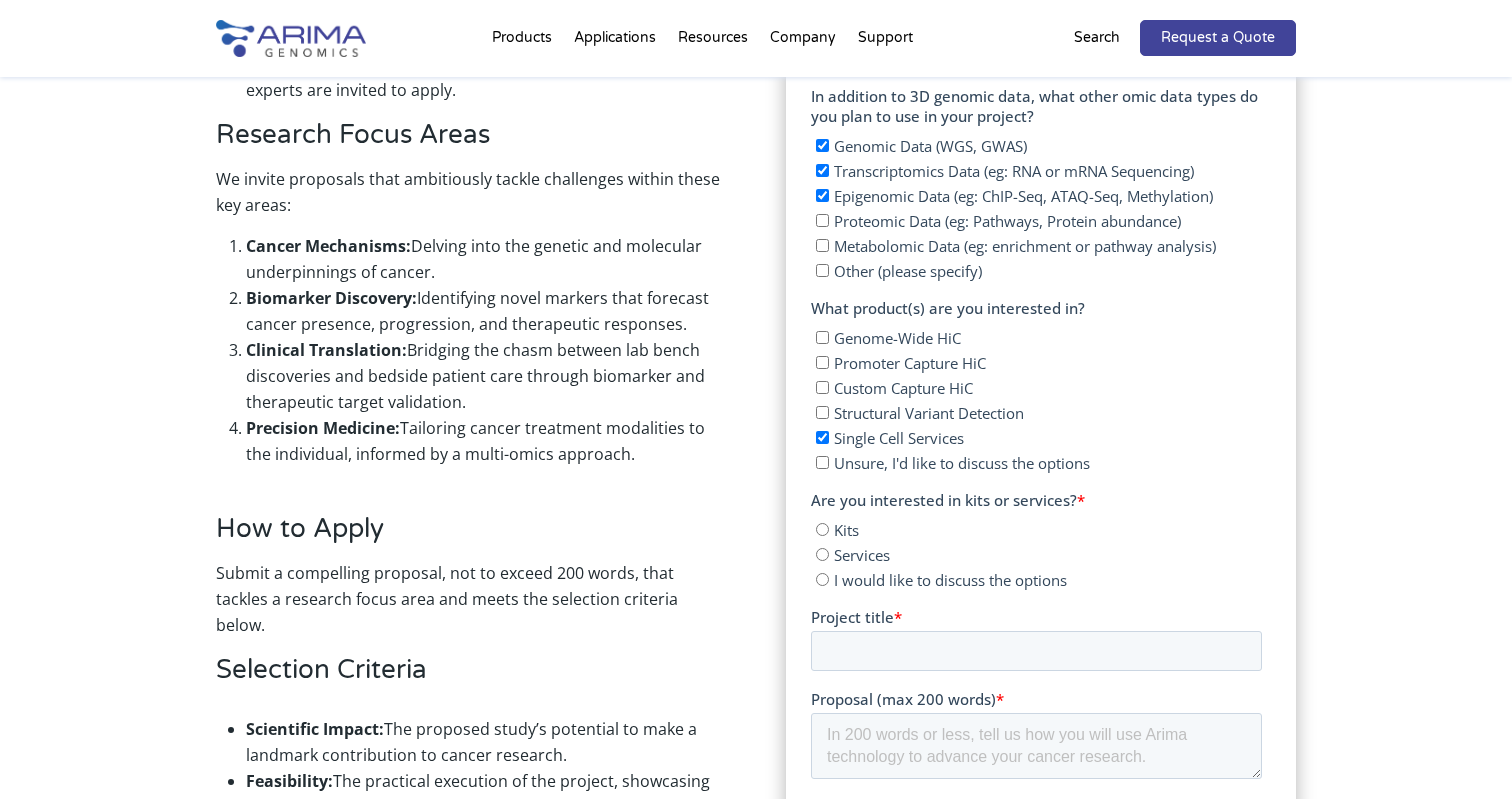 click on "Kits Services I would like to discuss the options" at bounding box center (1035, 551) 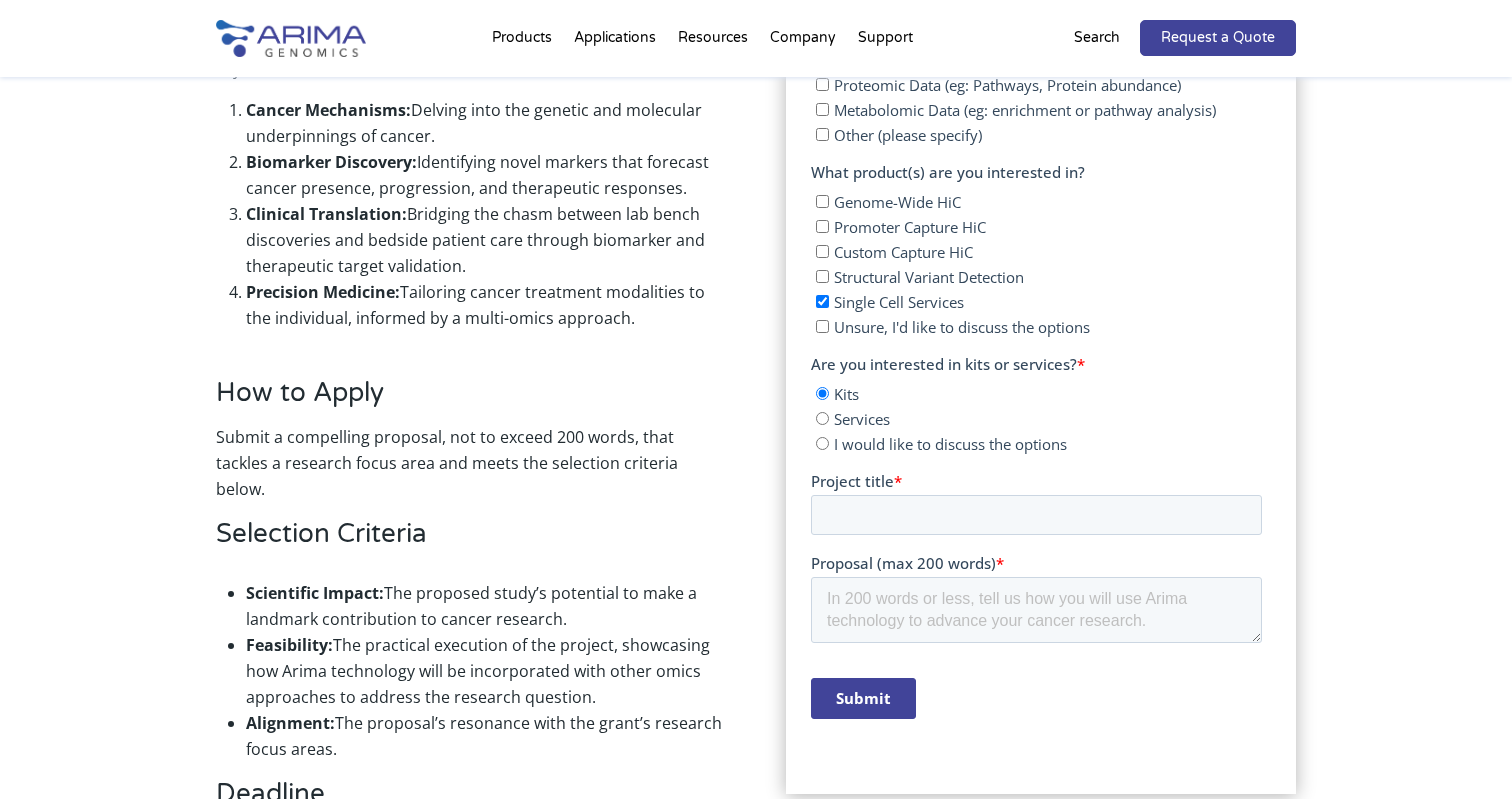 scroll, scrollTop: 1241, scrollLeft: 0, axis: vertical 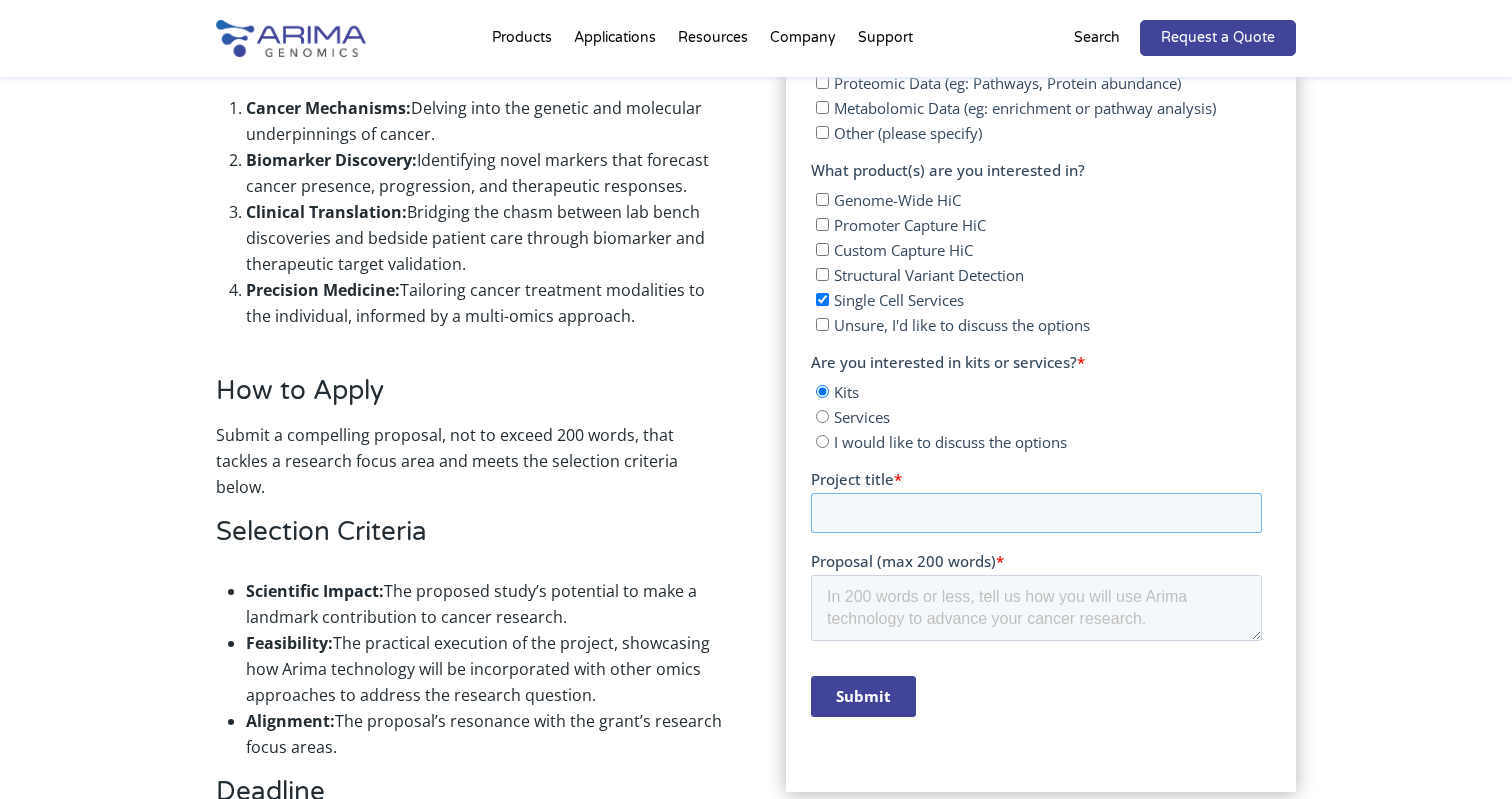click on "Project title *" at bounding box center (1035, 513) 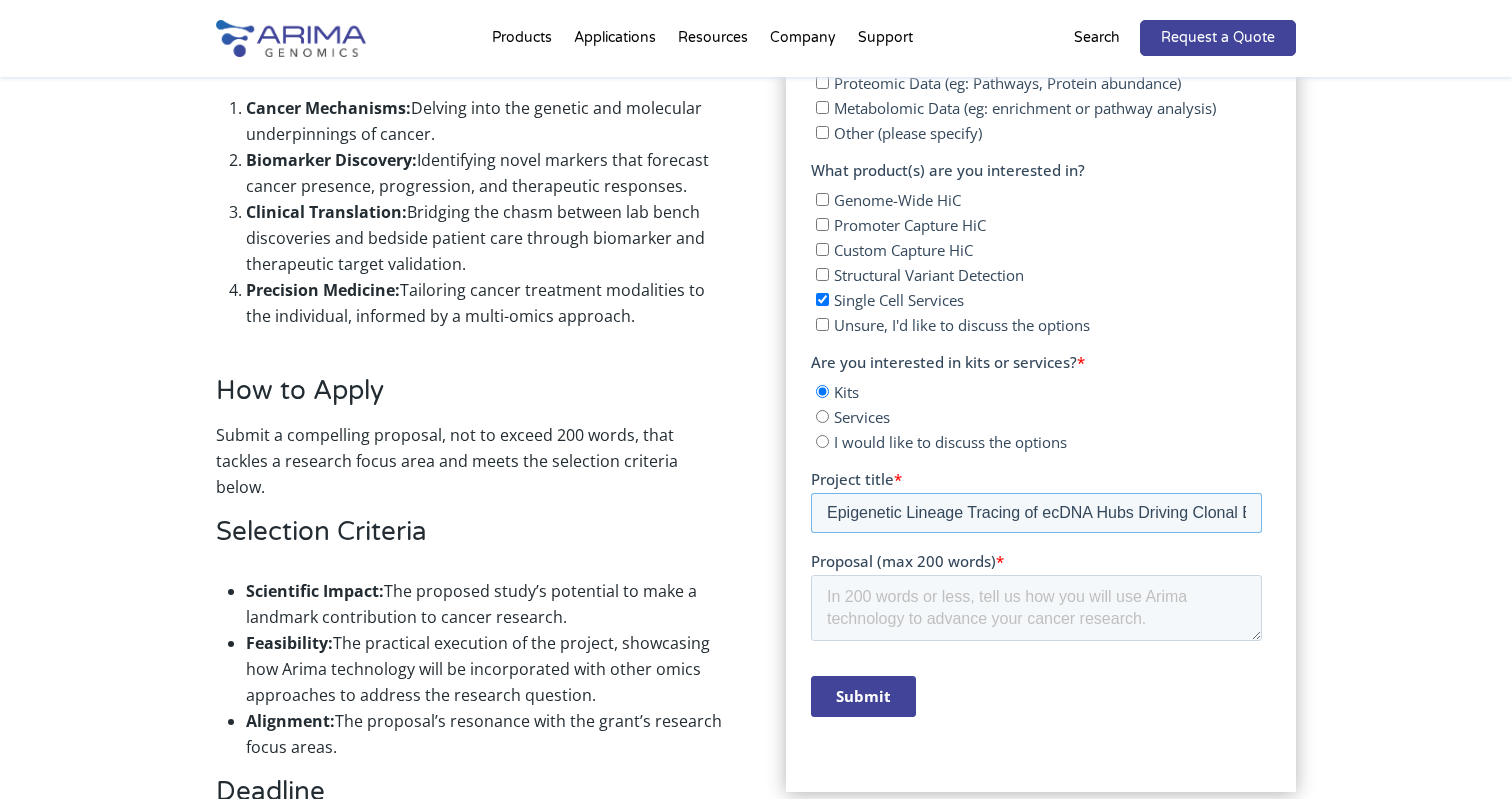 type on "Epigenetic Lineage Tracing of ecDNA Hubs Driving Clonal Evolution Under Therapeutic Pressure" 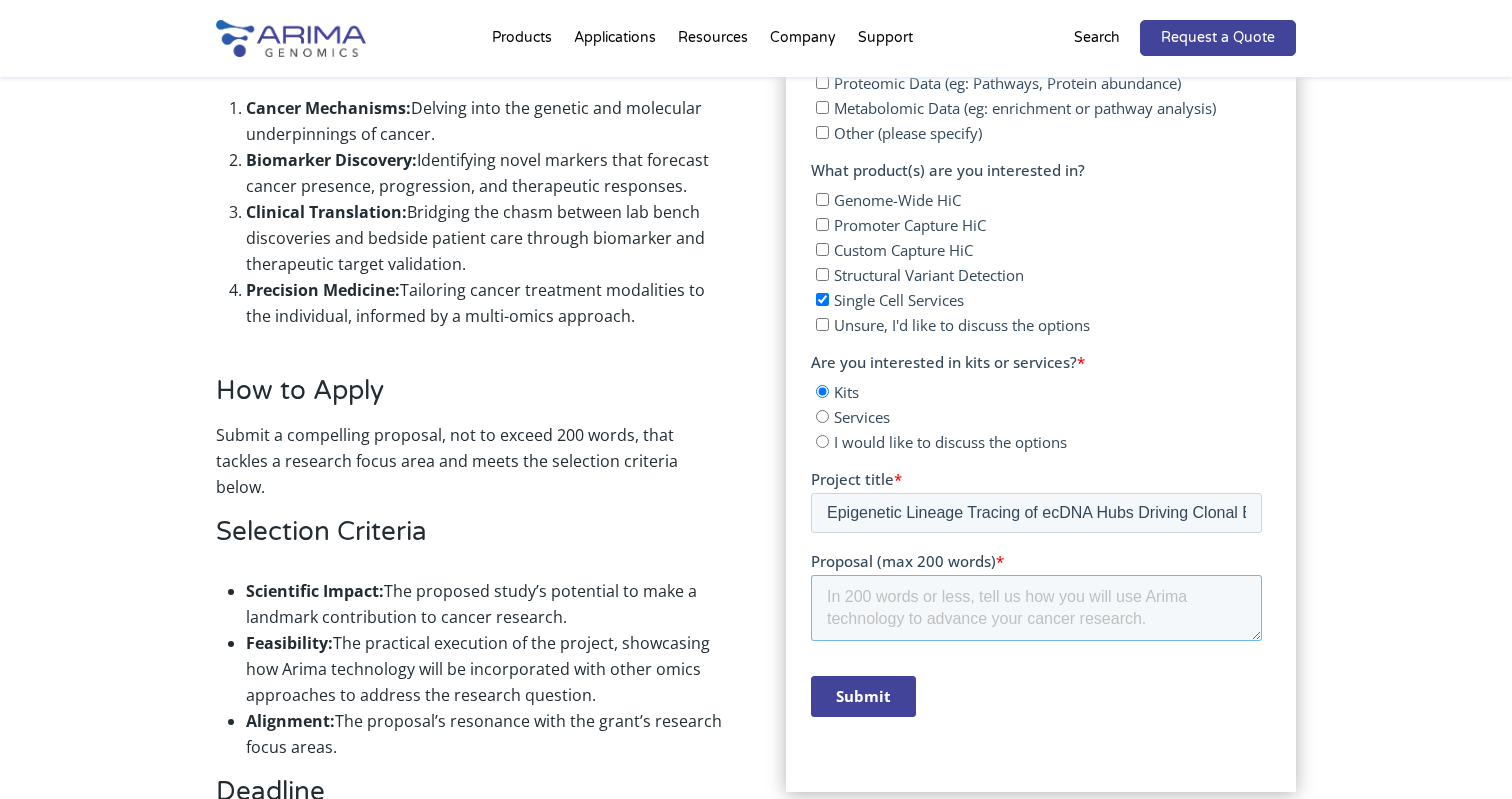 click on "Proposal (max 200 words) *" at bounding box center (1035, 608) 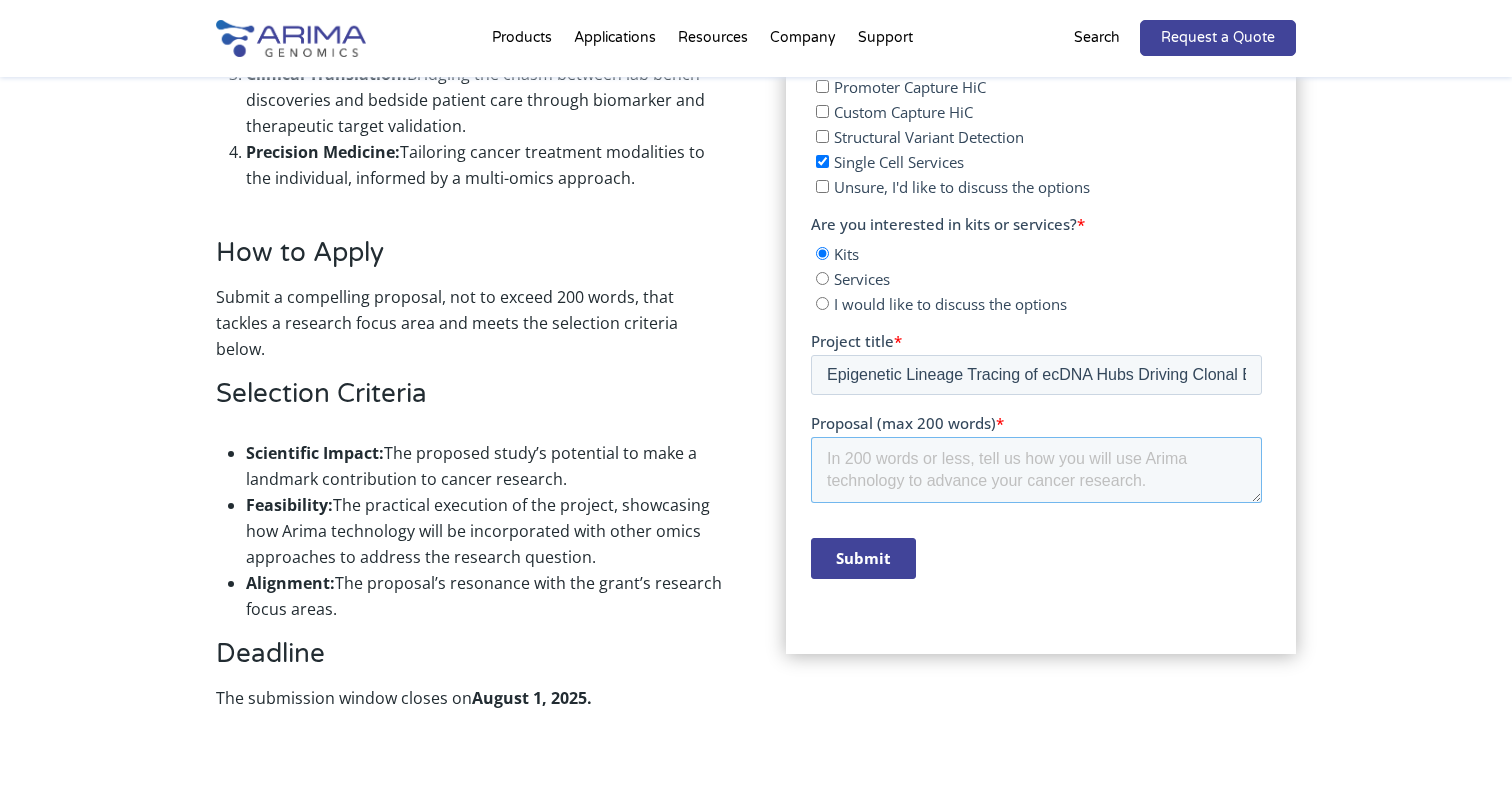 scroll, scrollTop: 1381, scrollLeft: 0, axis: vertical 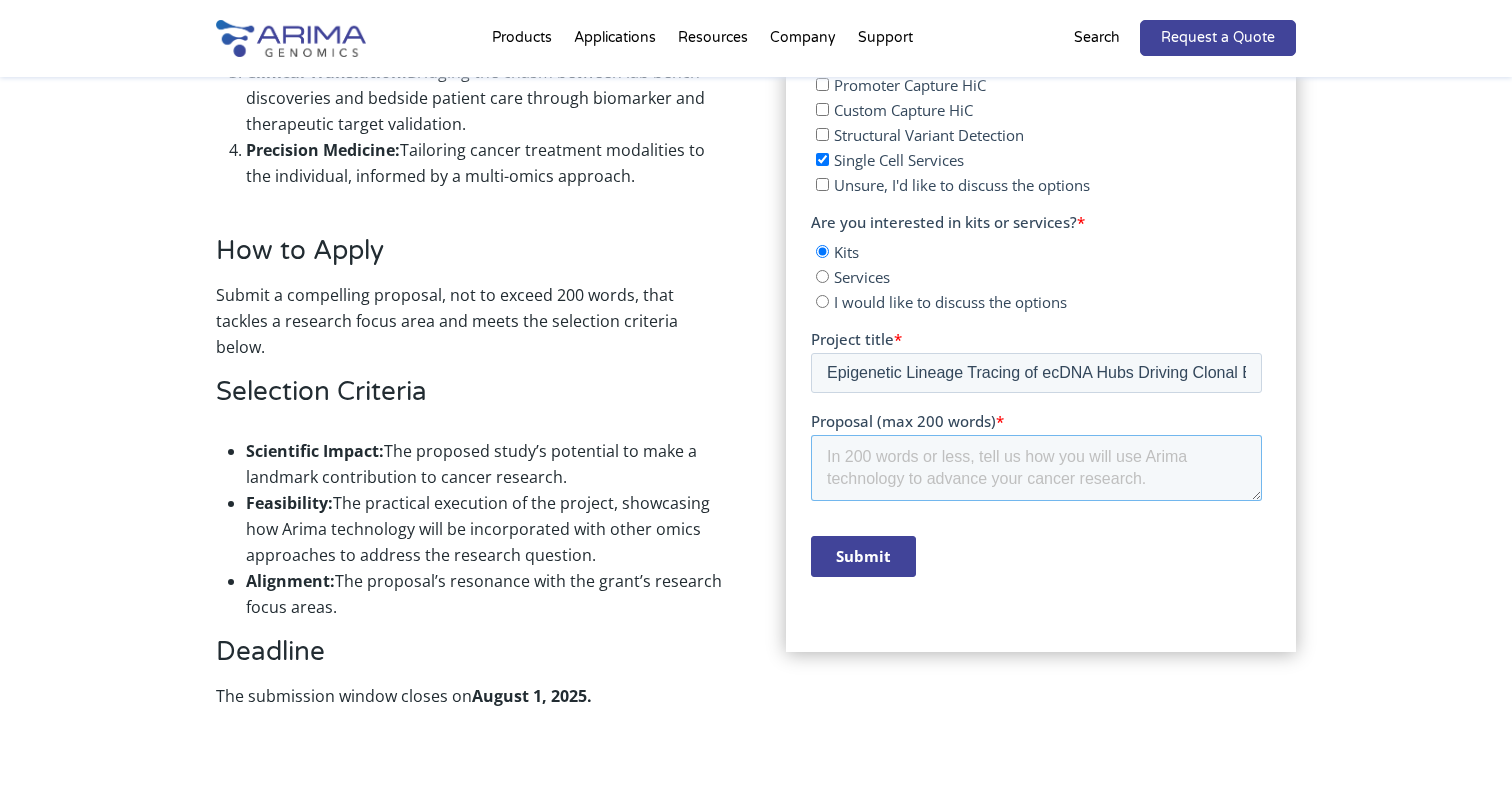 paste on "Clonal evolution drives tumor progression by promoting intratumoral heterogeneity and enabling the selection of resistant subclones under therapeutic pressure. Understanding the mechanisms underlying clonal evolution may inform strategies to improve cancer treatment and overcome resistance. Oncogene amplification on circular, megabase-sized extrachromosomal DNA (ecDNA) is an emerging hallmark of aggressive cancers, strongly associated with poor prognosis and acquired treatment resistance. Due to their acentric structure, ecDNAs are randomly inherited during mitosis and represent a significant source of tumor heterogeneity. Interestingly, ecDNAs can act synergistically by clustering into transcriptionally active “hubs” that facilitate aberrant gene regulatory interactions and markedly enhance oncogenic programs. Unlike individual ecDNAs, these hubs were recently shown to be mitotically co-inherited; however, how their repertoires confer selective advantages under therapeutic stress remains unclear.
This pro..." 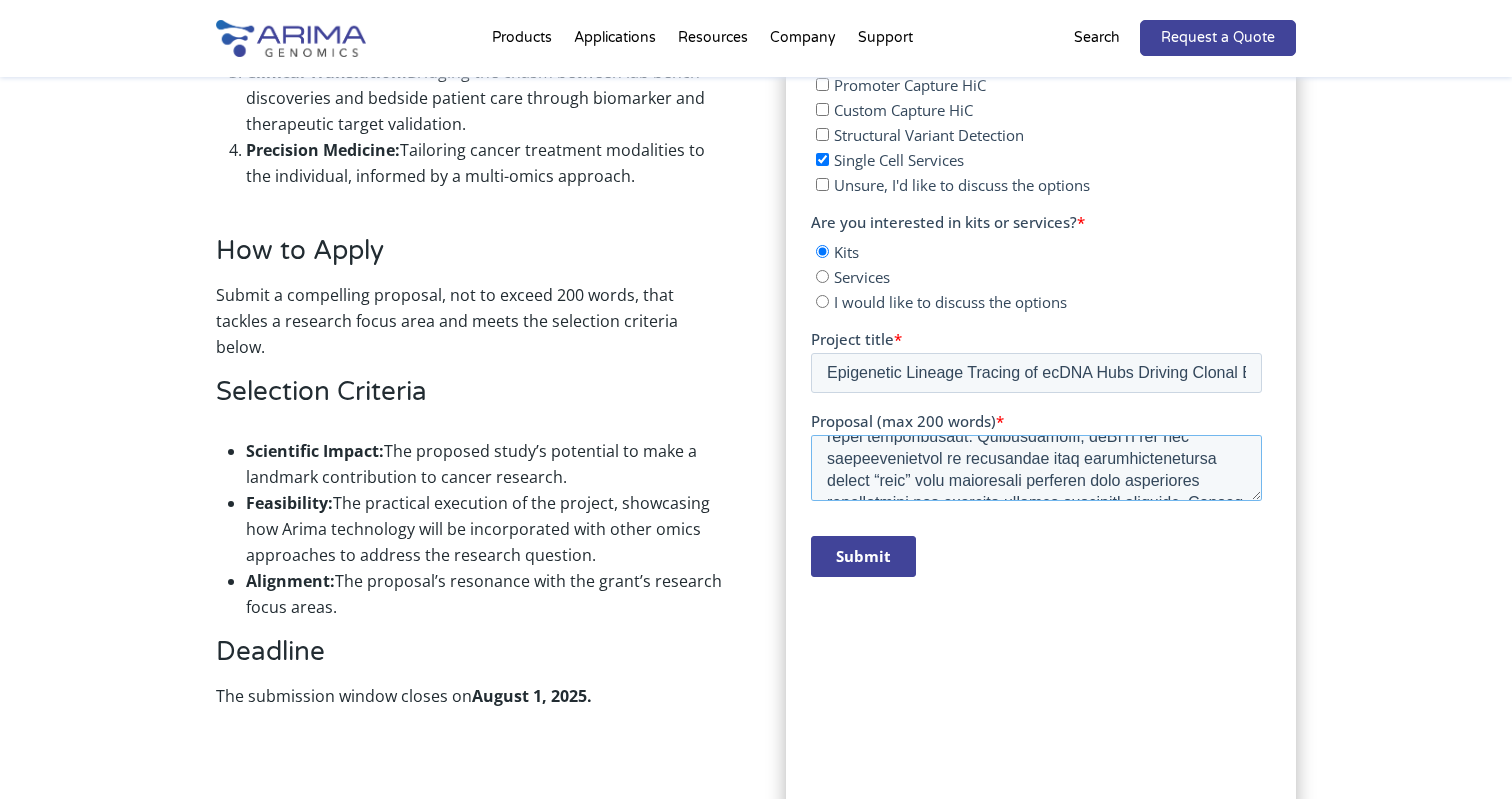 scroll, scrollTop: 252, scrollLeft: 0, axis: vertical 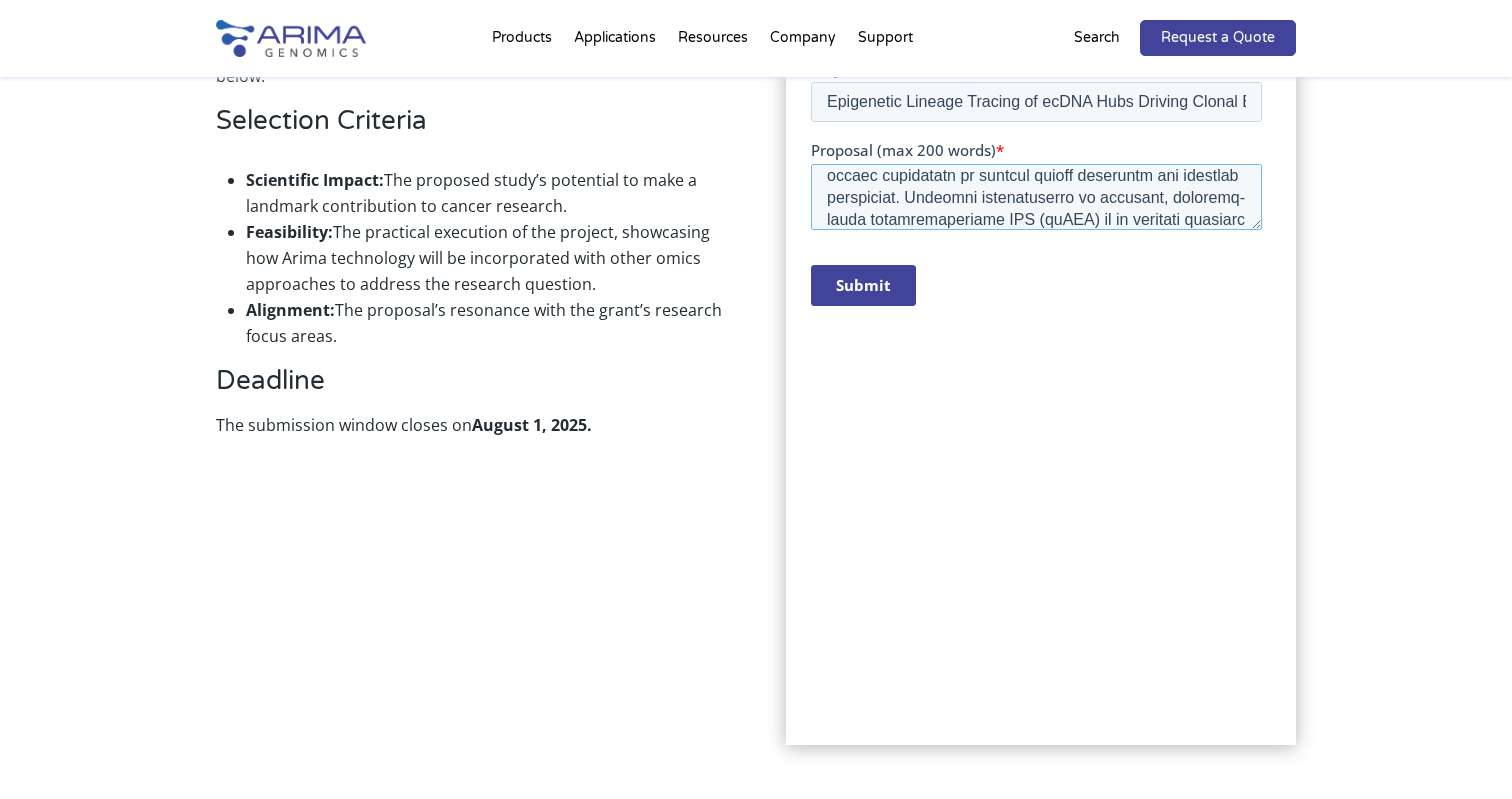 click on "Proposal (max 200 words) *" at bounding box center (1035, 197) 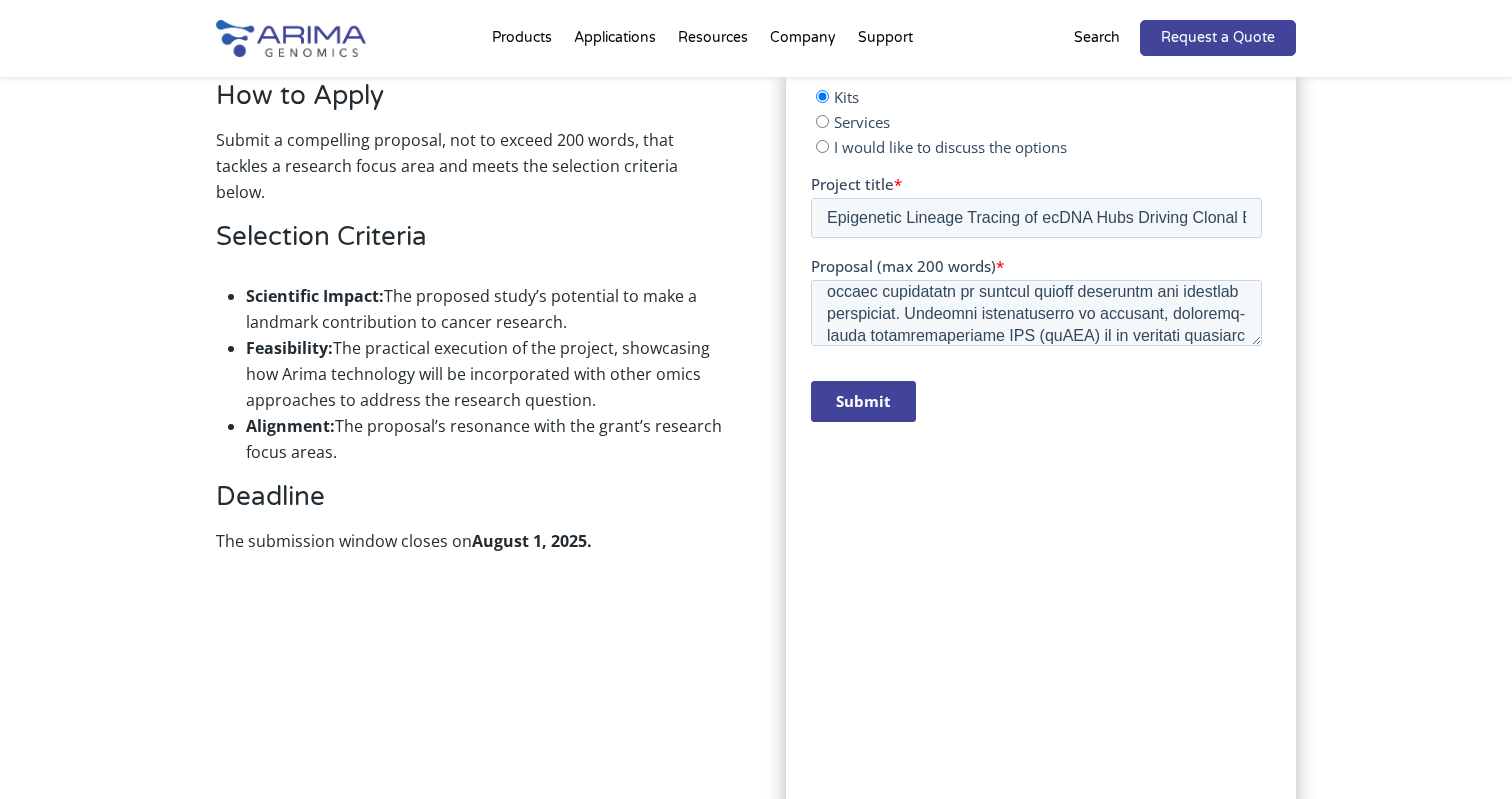 scroll, scrollTop: 1409, scrollLeft: 0, axis: vertical 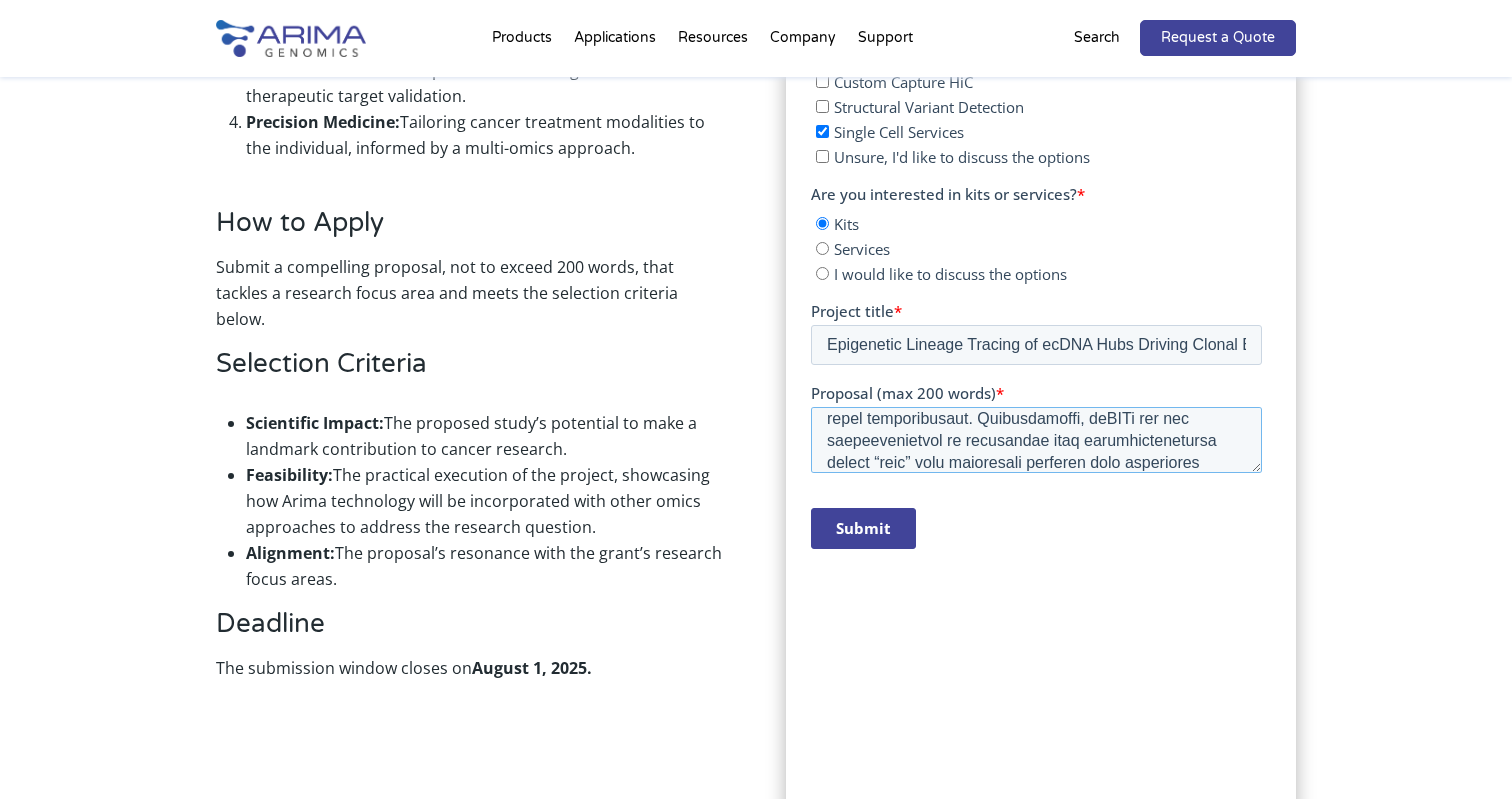 click on "Proposal (max 200 words) *" at bounding box center [1035, 440] 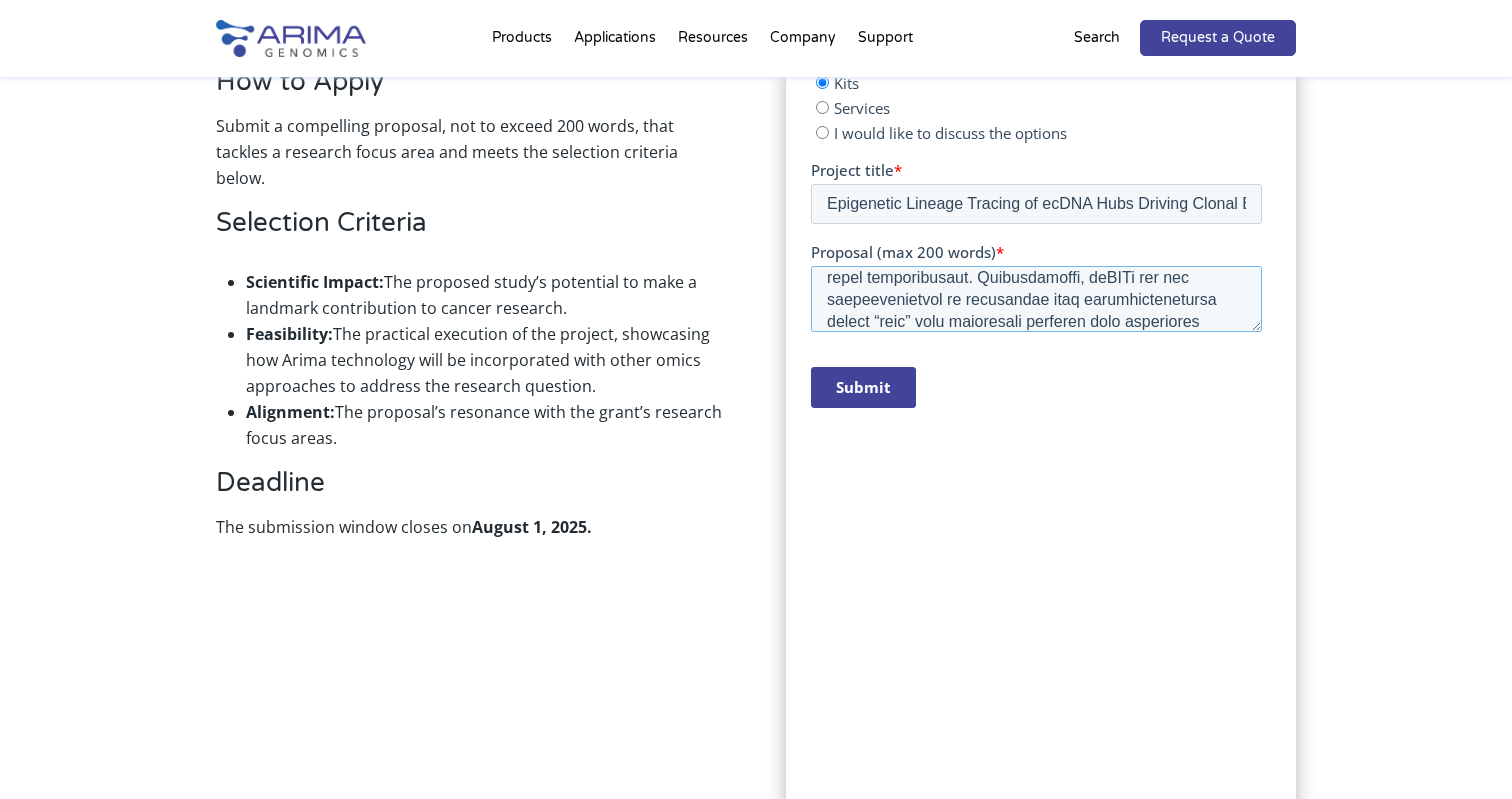 scroll, scrollTop: 1557, scrollLeft: 0, axis: vertical 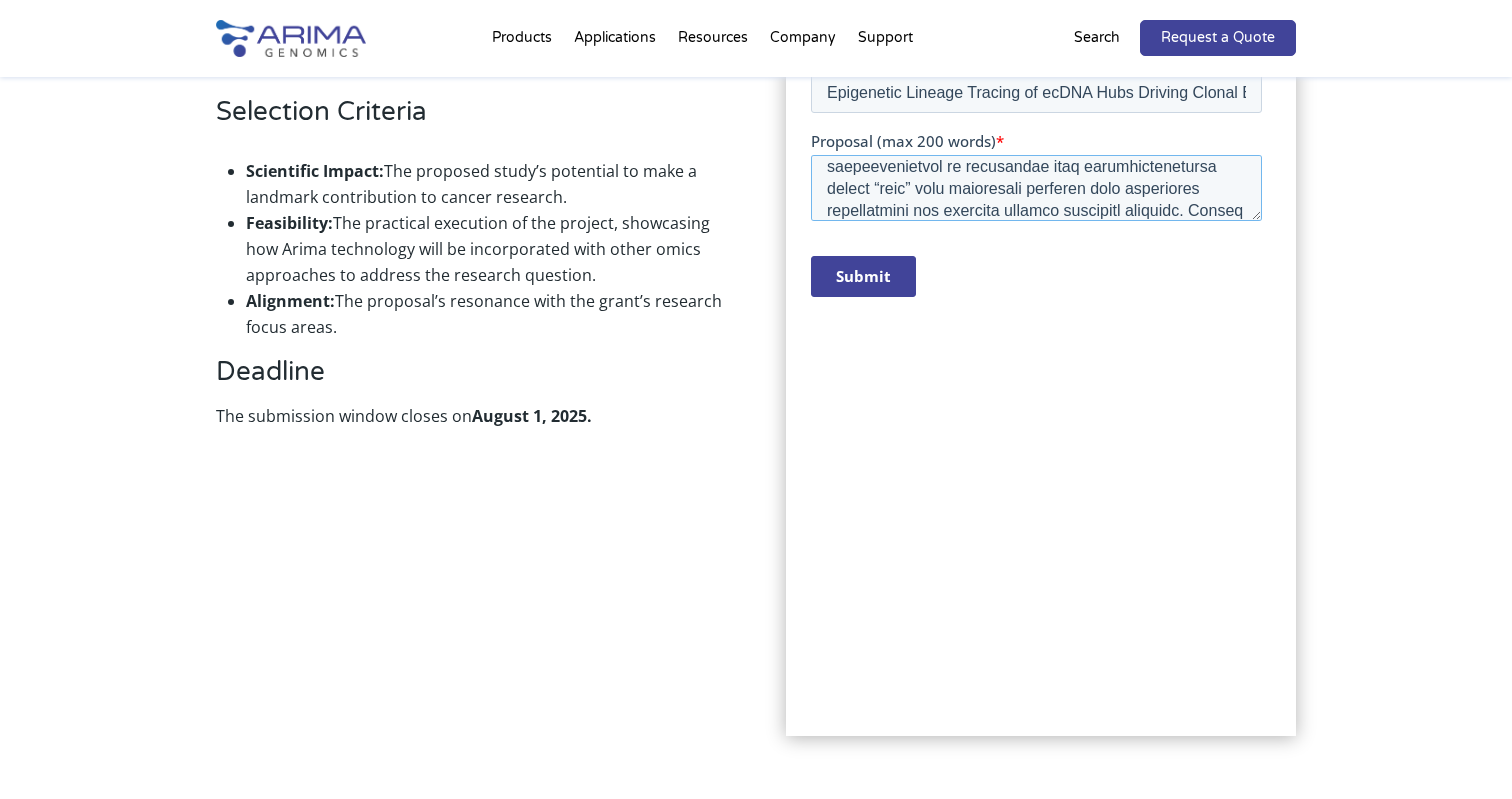 click on "Proposal (max 200 words) *" at bounding box center [1035, 188] 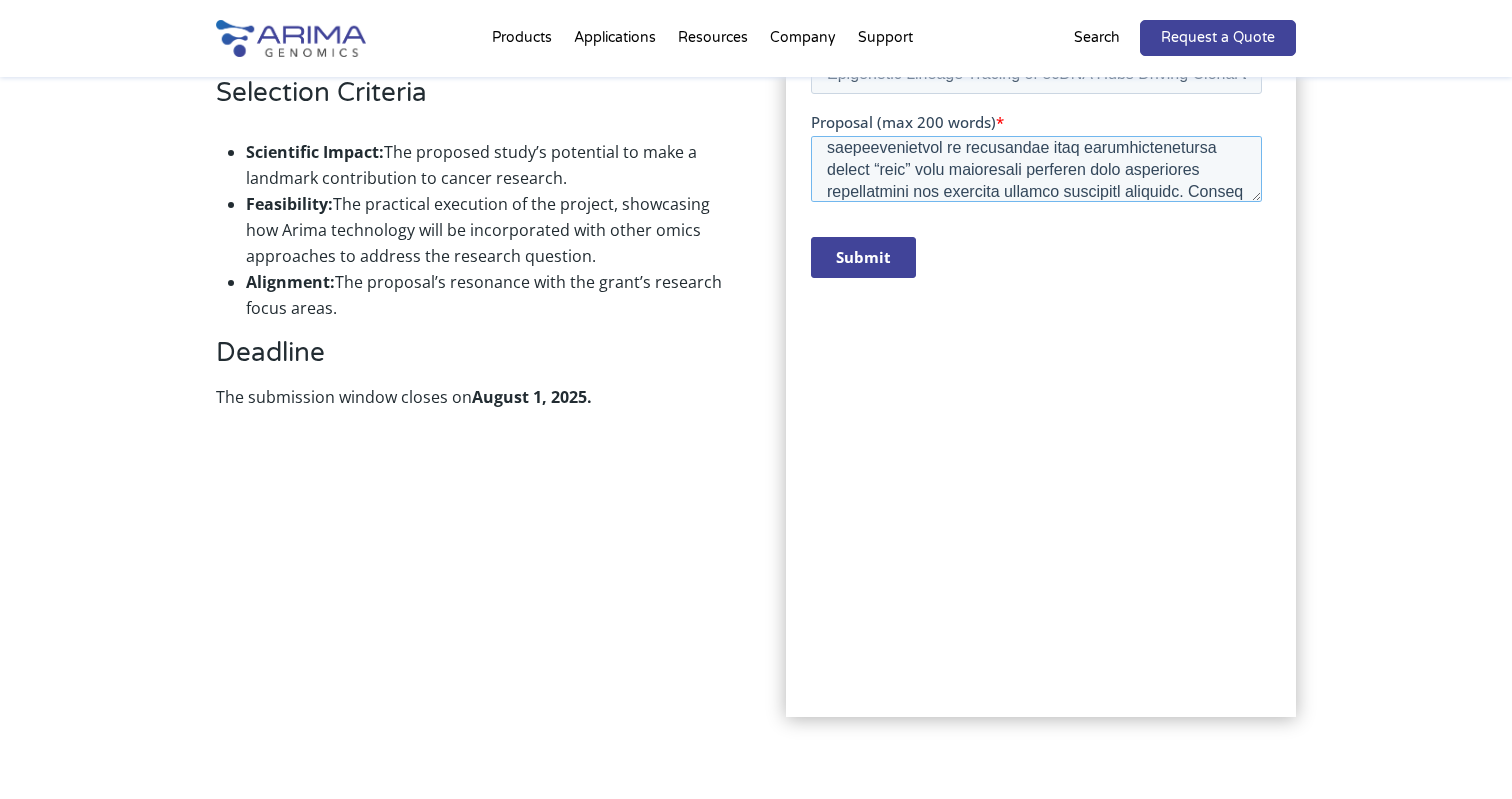 scroll, scrollTop: 1697, scrollLeft: 0, axis: vertical 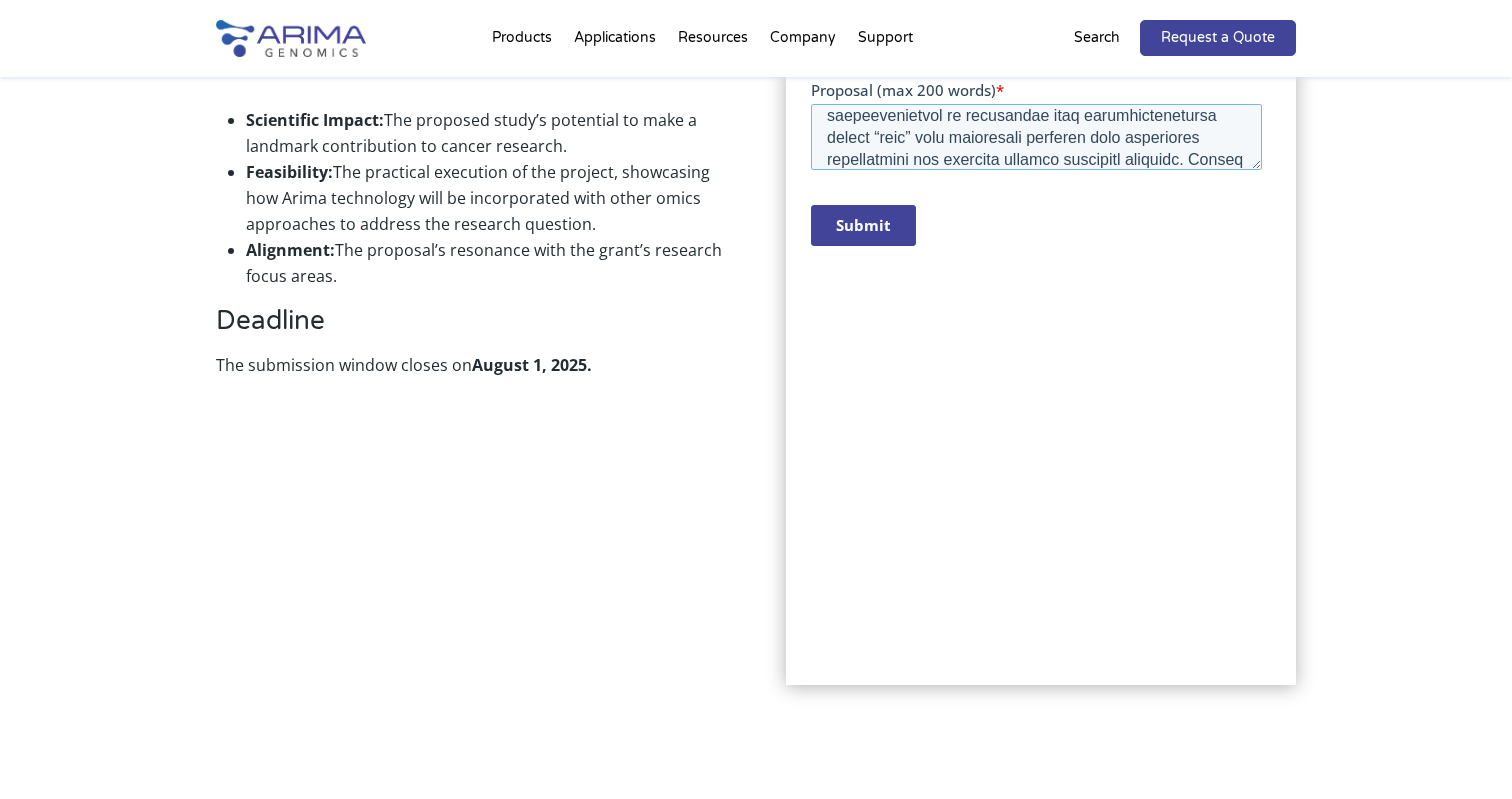 type on "Clonal evolution drives tumor progression by promoting intratumoral heterogeneity and enabling the selection of resistant subclones under therapeutic pressure. Understanding the mechanisms underlying clonal evolution may inform strategies to improve cancer treatment and overcome resistance. Oncogene amplification on circular, megabase-sized extrachromosomal DNA (ecDNA) is an emerging hallmark of aggressive cancers, strongly associated with poor prognosis and acquired treatment resistance. Due to their acentric structure, ecDNAs are randomly inherited during mitosis and represent a significant source of tumor heterogeneity. Interestingly, ecDNAs can act synergistically by clustering into transcriptionally active “hubs” that facilitate aberrant gene regulatory interactions and markedly enhance oncogenic programs. Unlike individual ecDNAs, these hubs were recently shown to be mitotically co-inherited; however, how their repertoires confer selective advantages under therapeutic stress remains unclear.
This pr..." 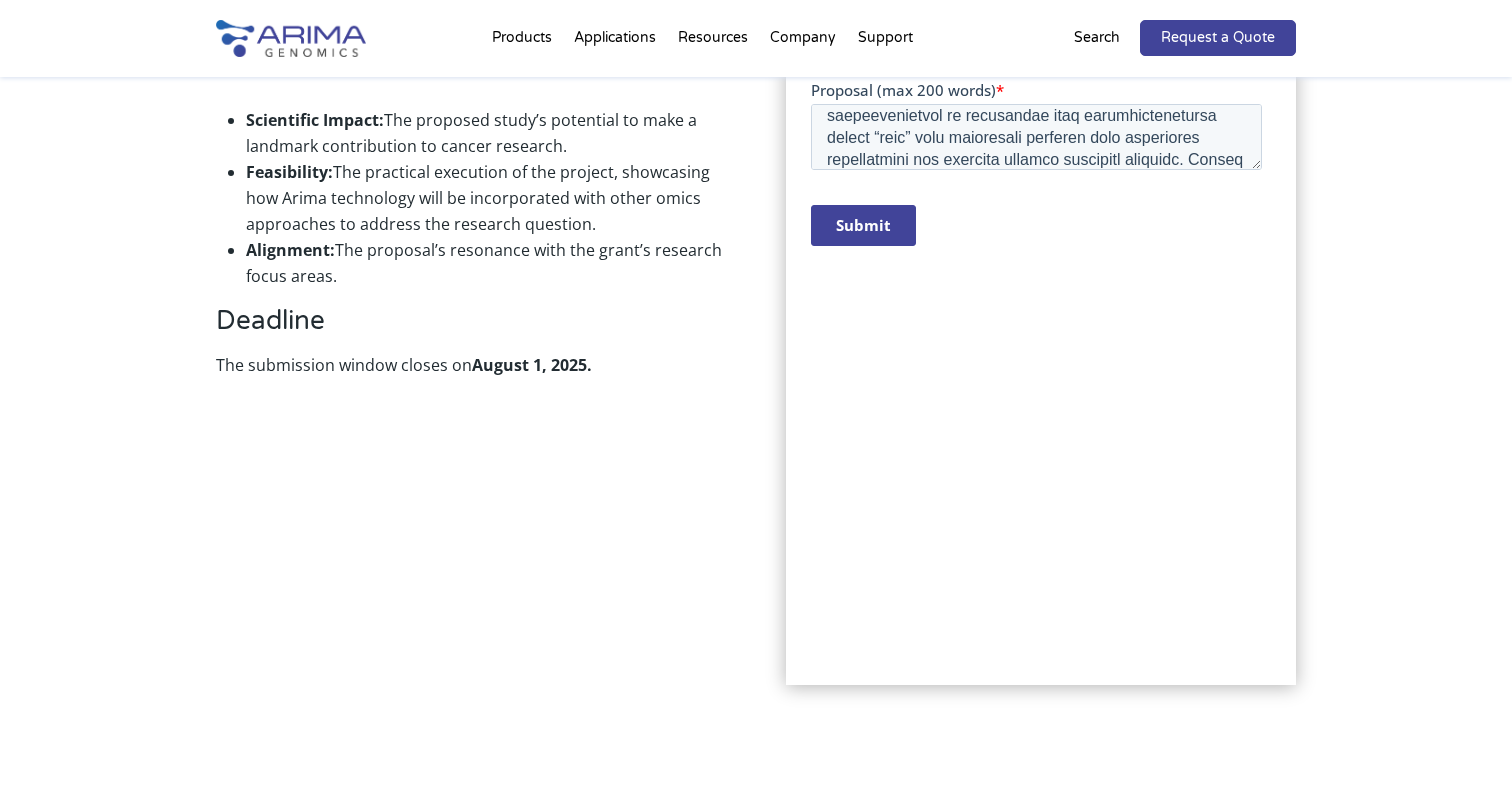 click on "Submit" at bounding box center (862, 225) 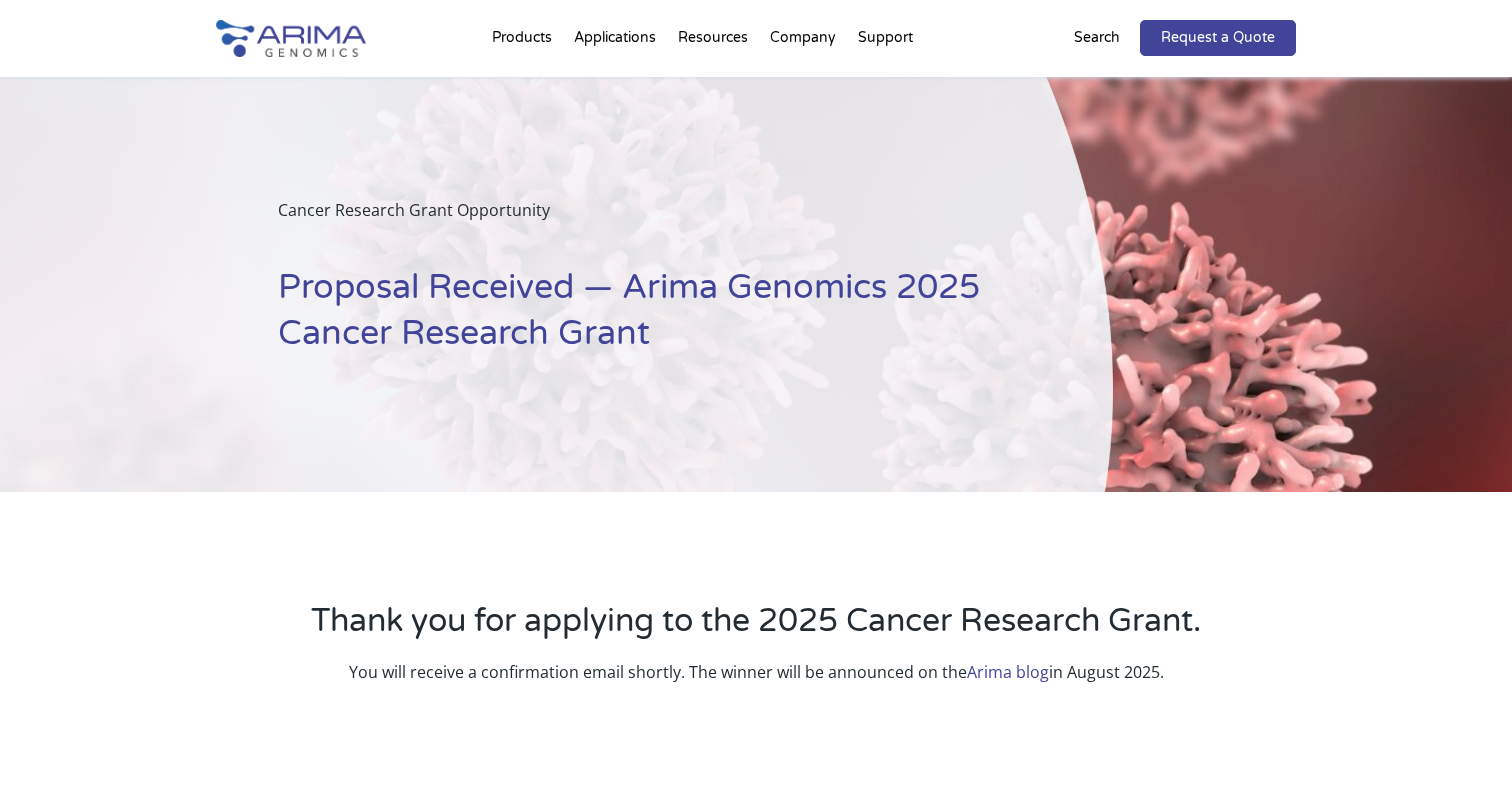 scroll, scrollTop: 0, scrollLeft: 0, axis: both 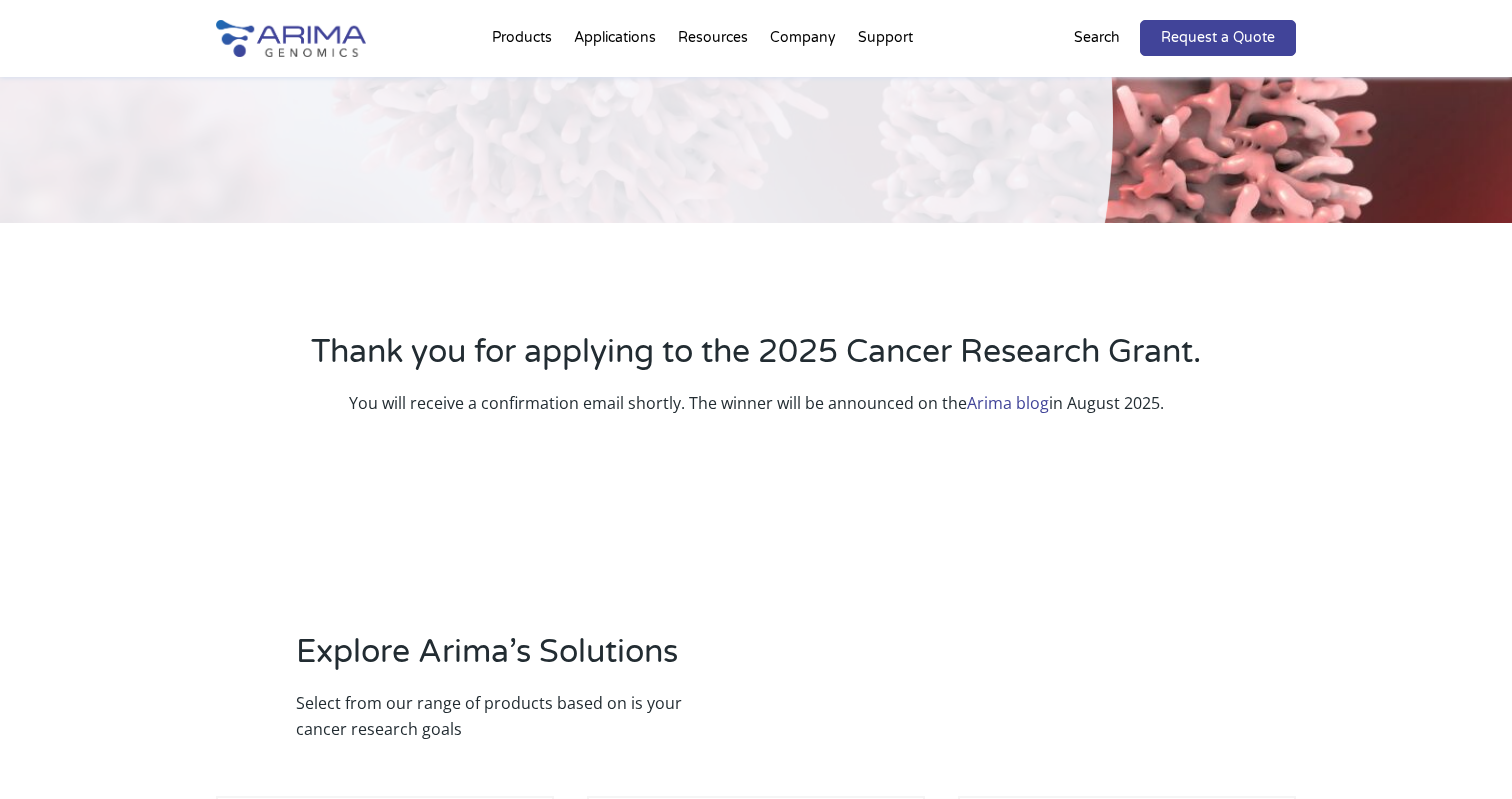 click on "Arima blog" at bounding box center [1008, 403] 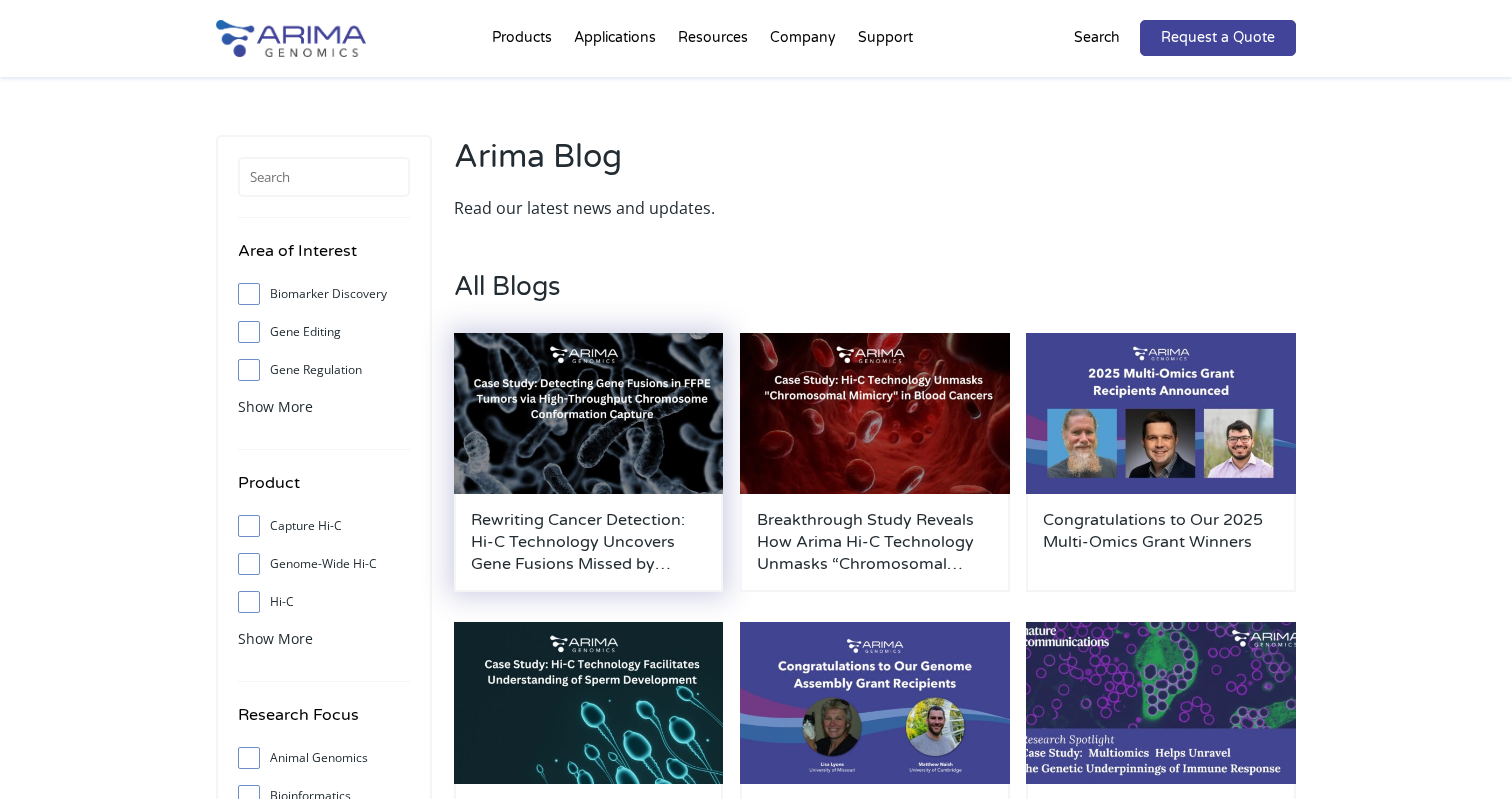 scroll, scrollTop: 0, scrollLeft: 0, axis: both 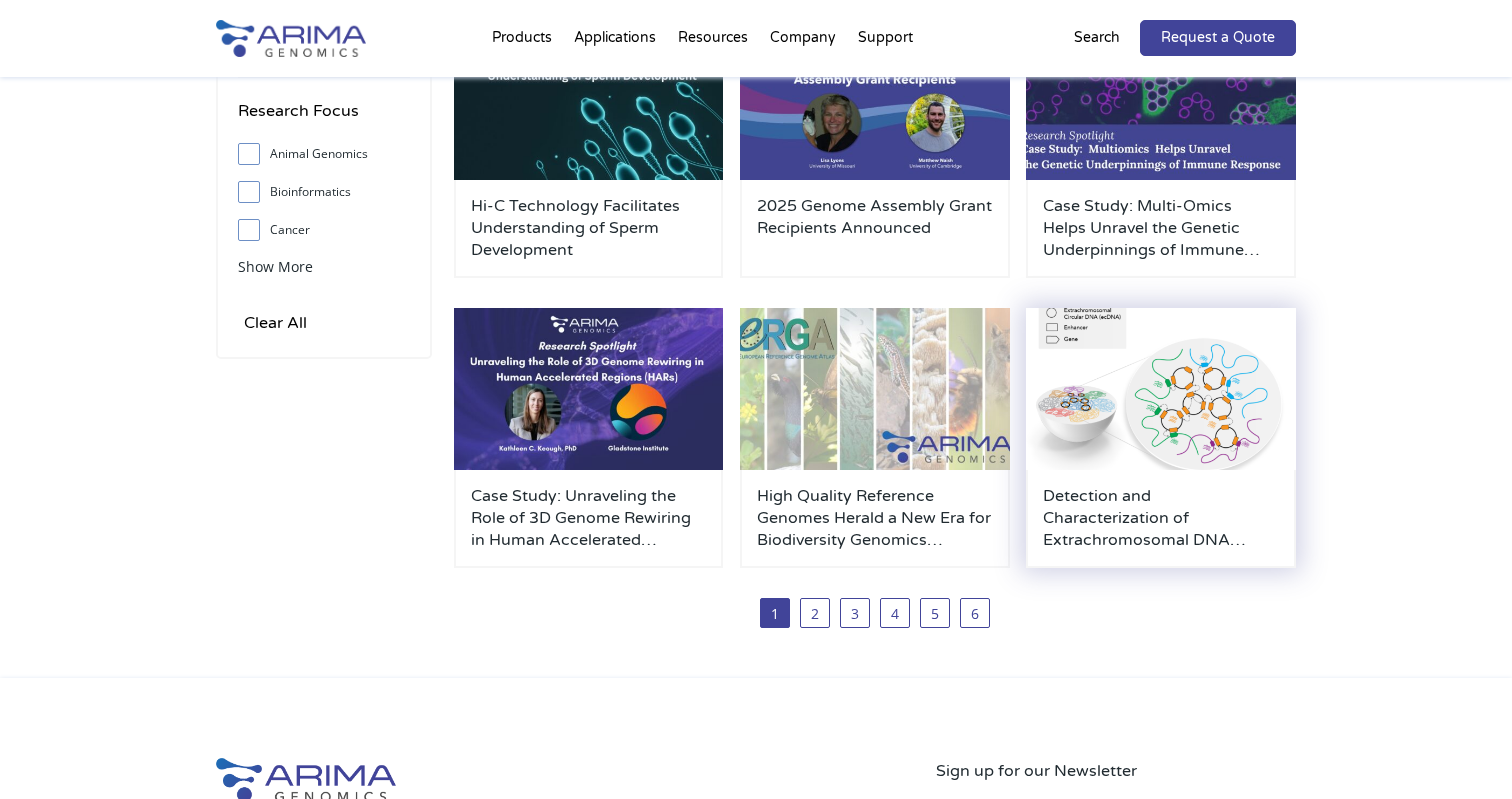 click at bounding box center (1161, 389) 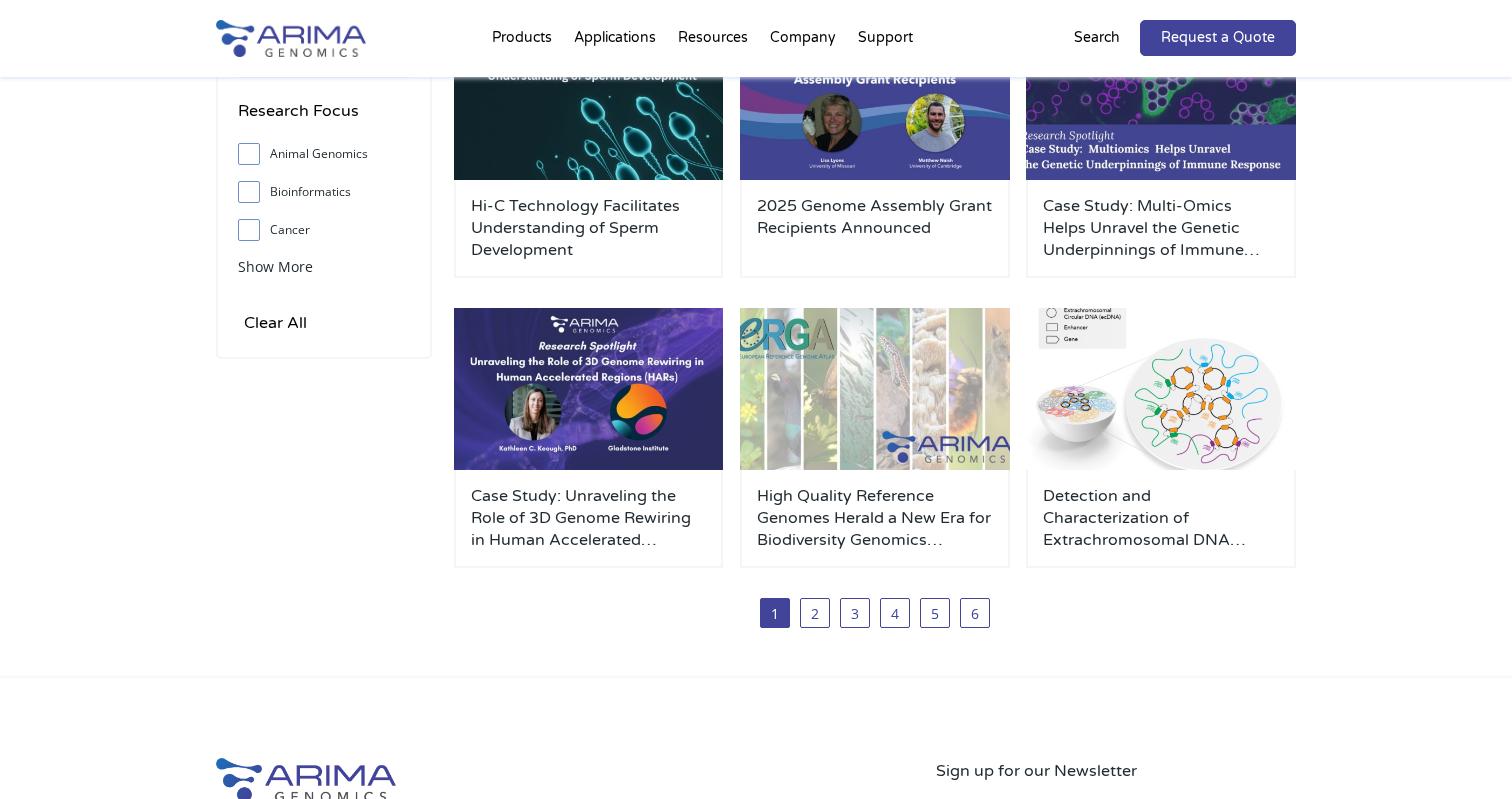 scroll, scrollTop: 584, scrollLeft: 0, axis: vertical 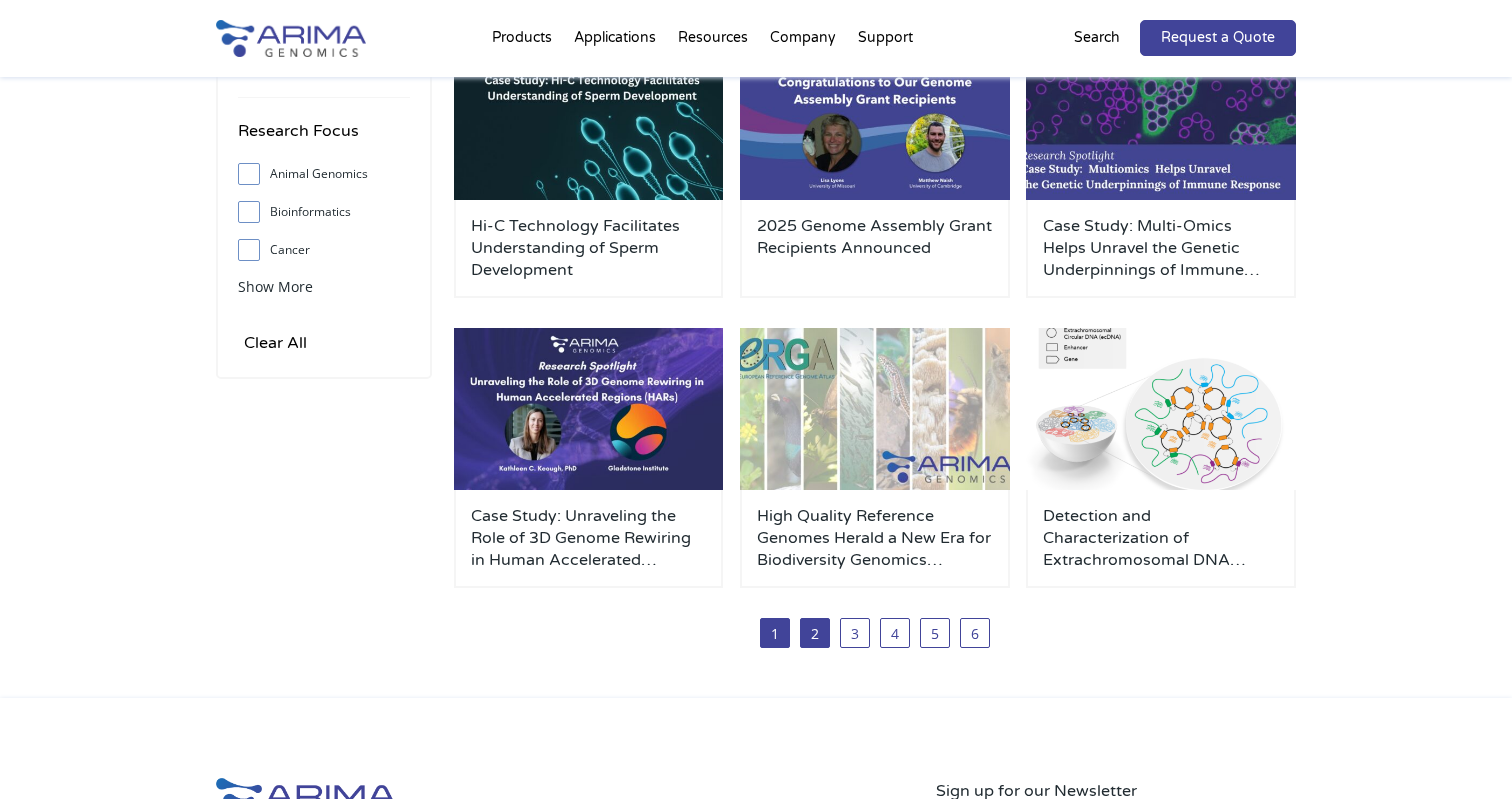 click on "2" at bounding box center (815, 633) 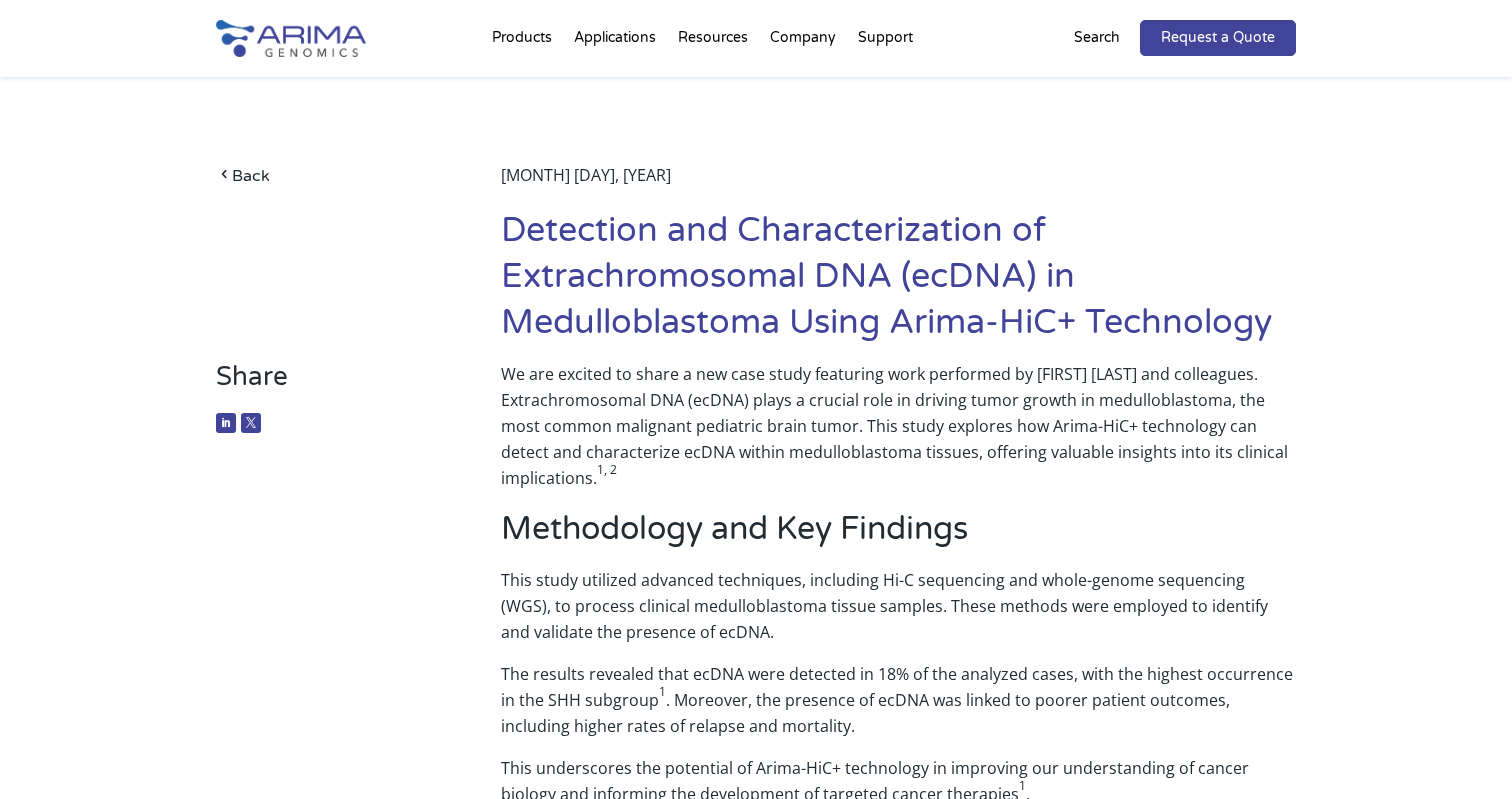 scroll, scrollTop: 0, scrollLeft: 0, axis: both 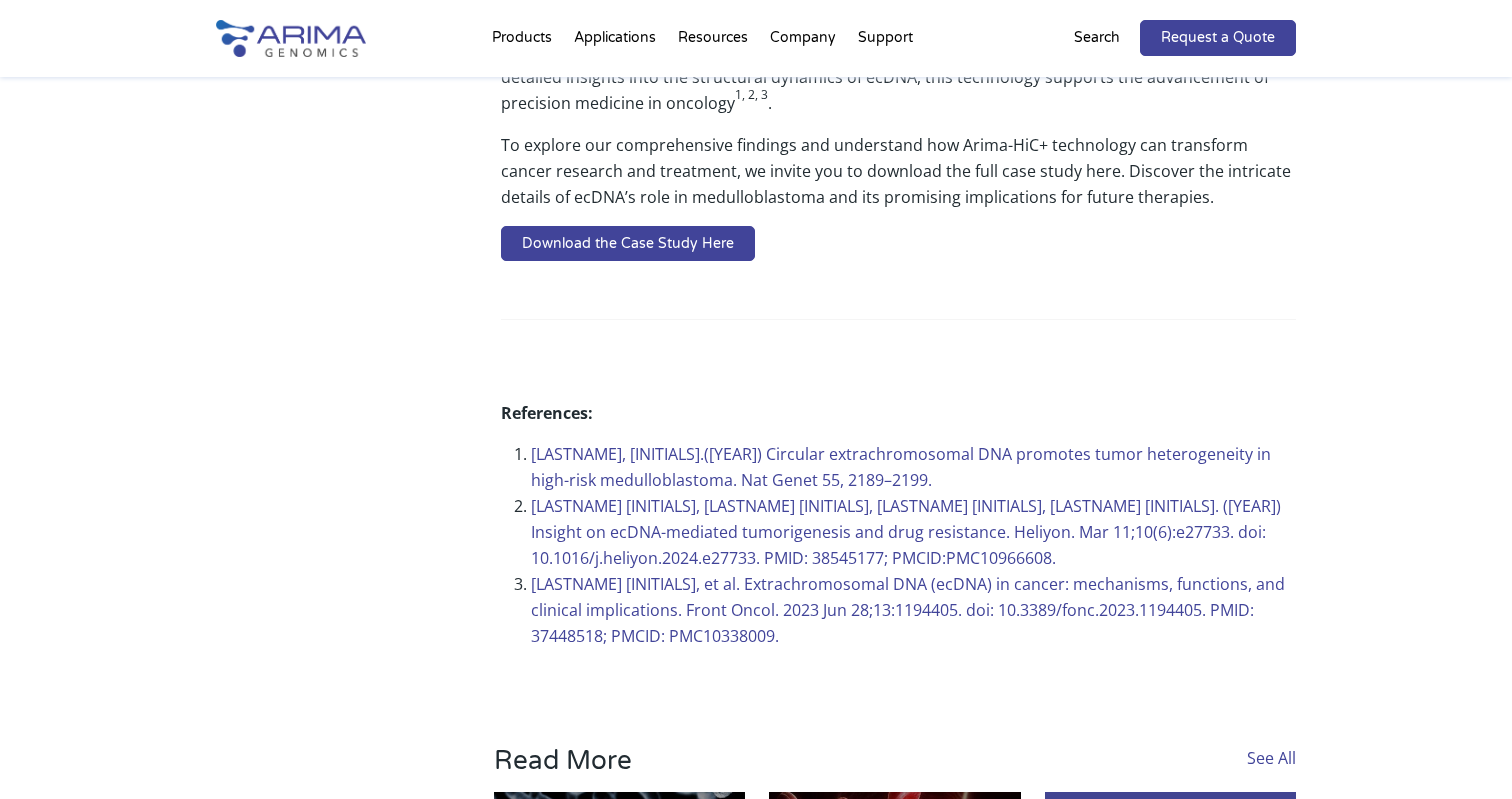 click on "[LASTNAME], [INITIALS].([YEAR]) Circular extrachromosomal DNA promotes tumor heterogeneity in high-risk medulloblastoma. Nat Genet 55, 2189–2199." at bounding box center (901, 467) 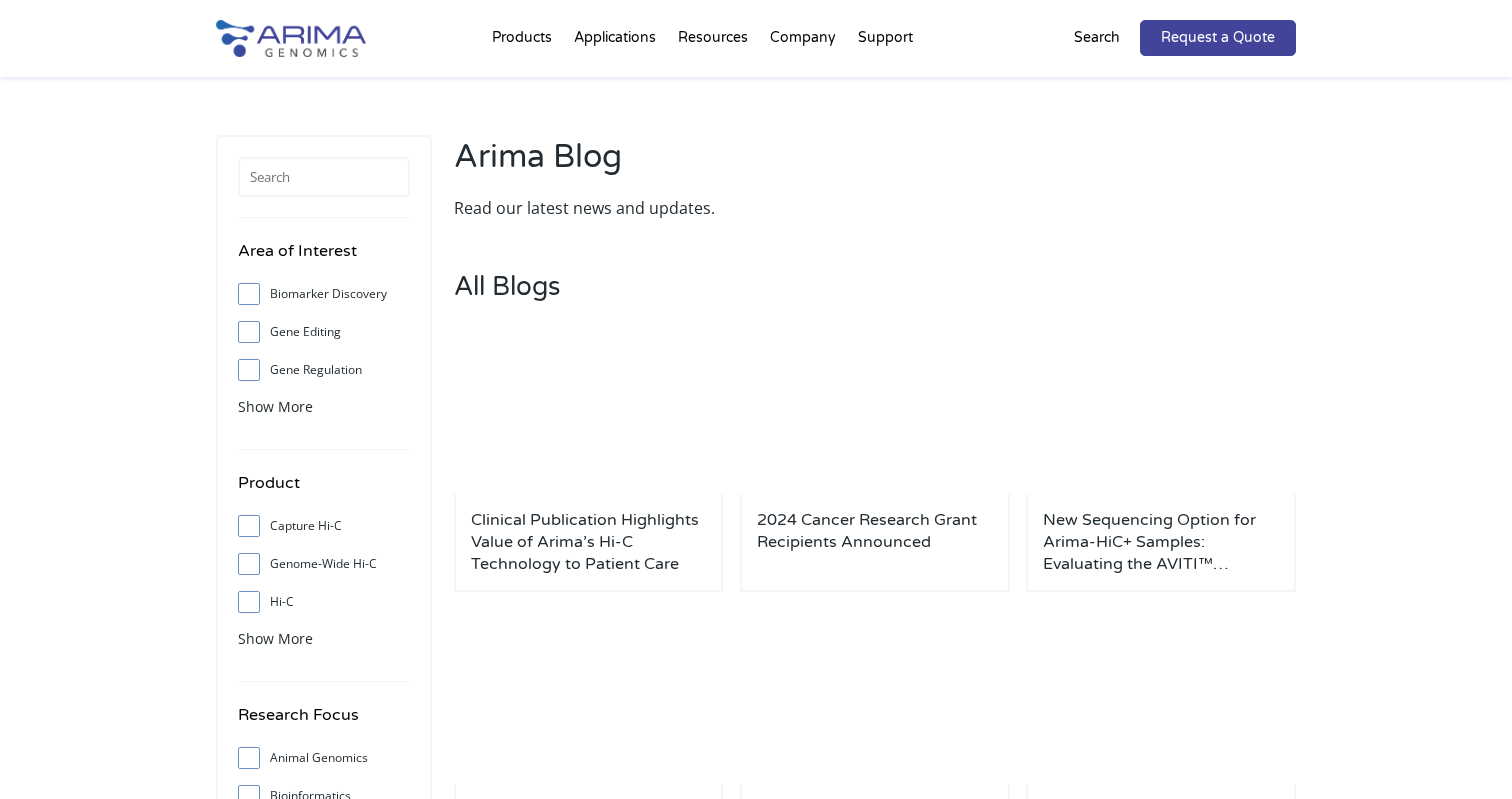 scroll, scrollTop: 0, scrollLeft: 0, axis: both 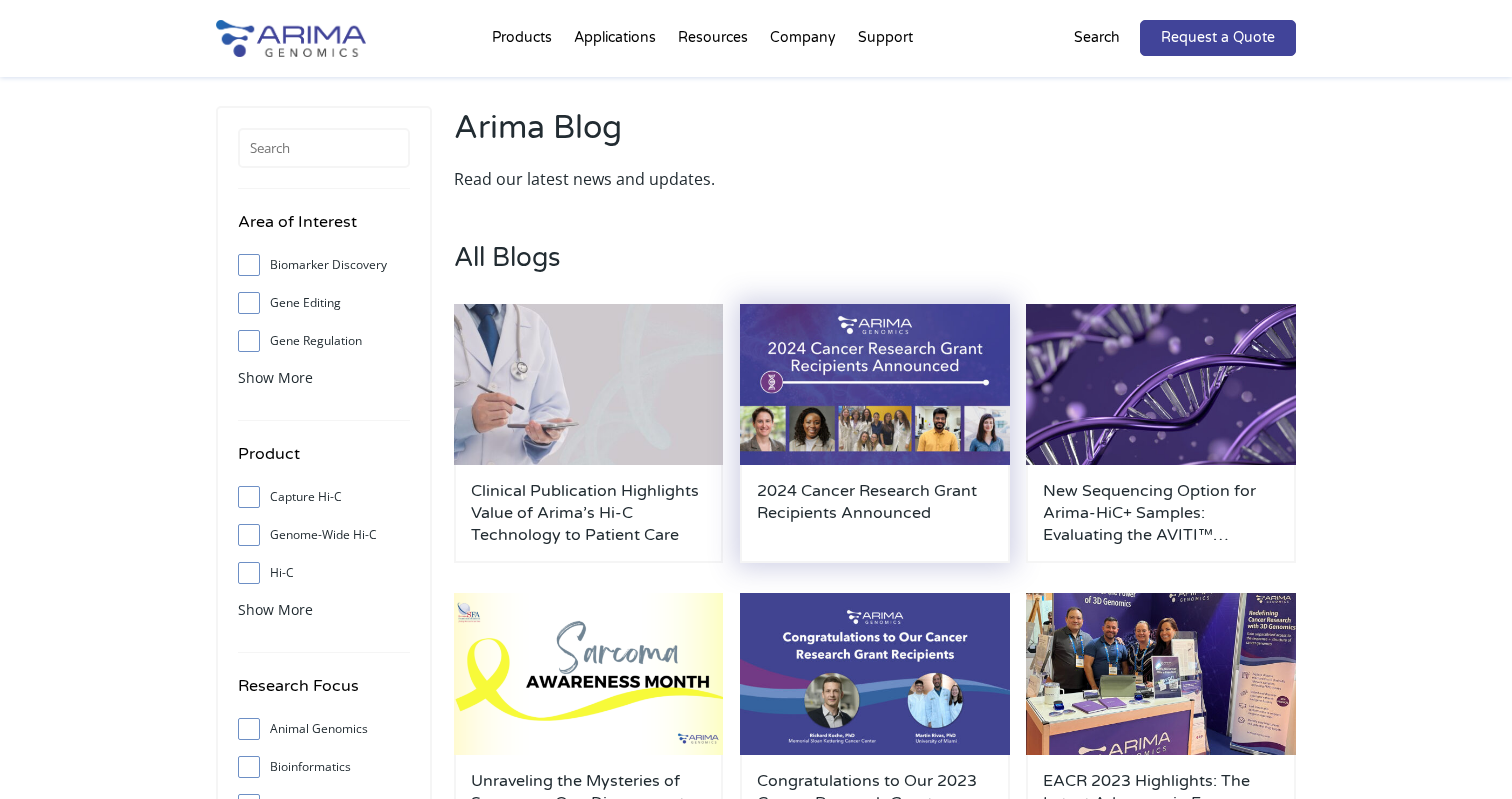 click on "2024 Cancer Research Grant Recipients Announced" at bounding box center (875, 514) 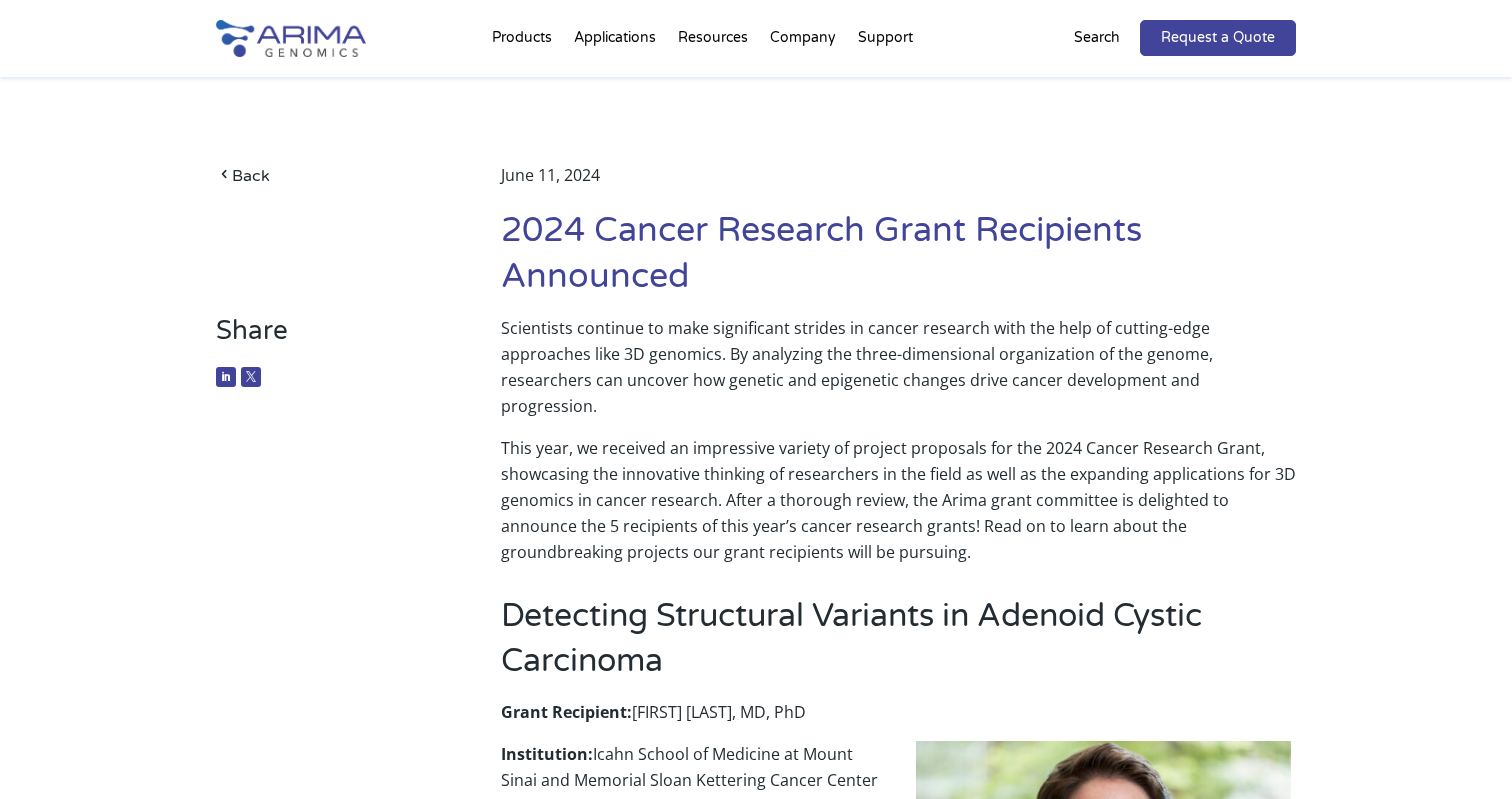 scroll, scrollTop: 0, scrollLeft: 0, axis: both 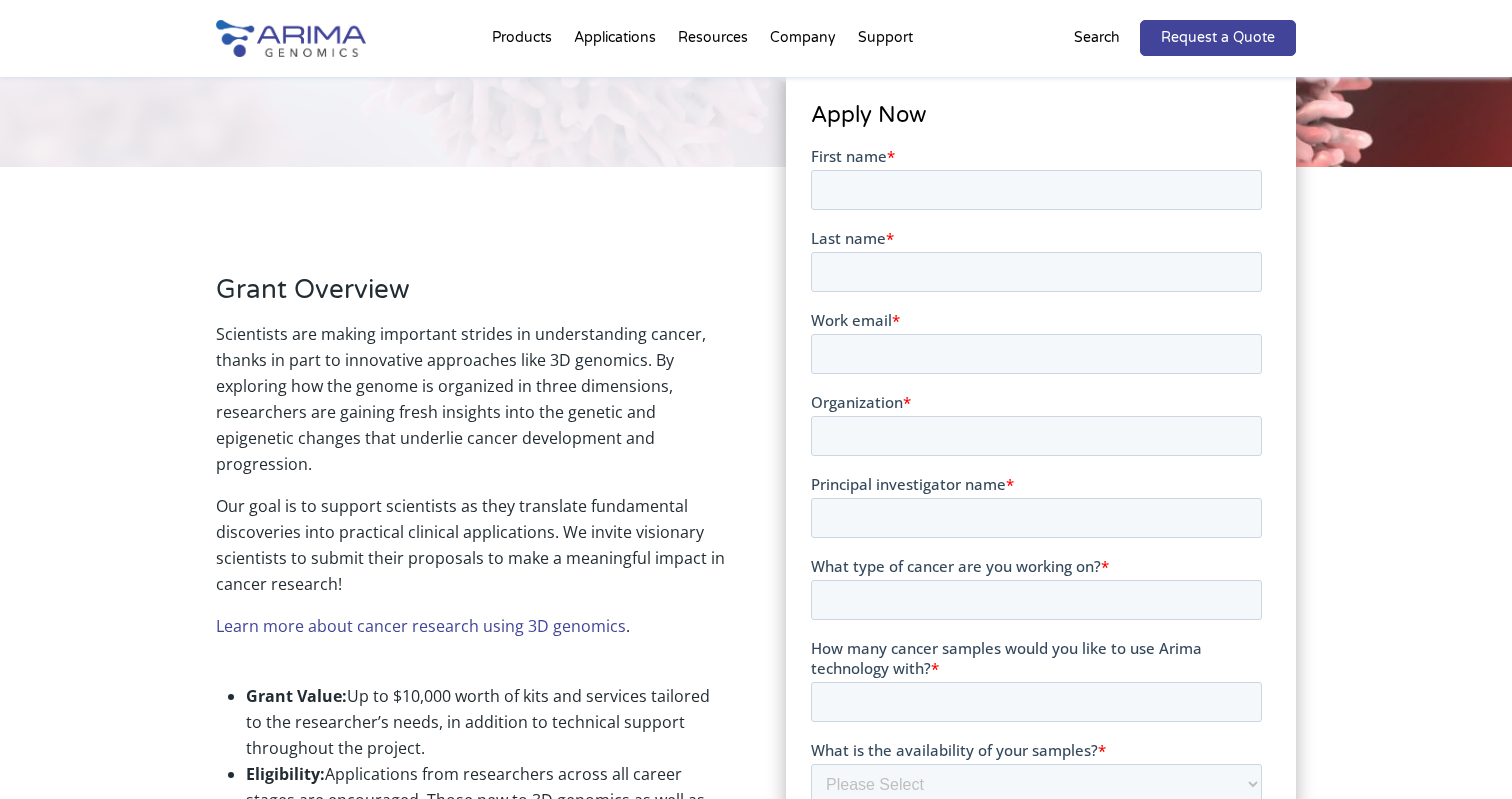 click on "Work email" at bounding box center [850, 319] 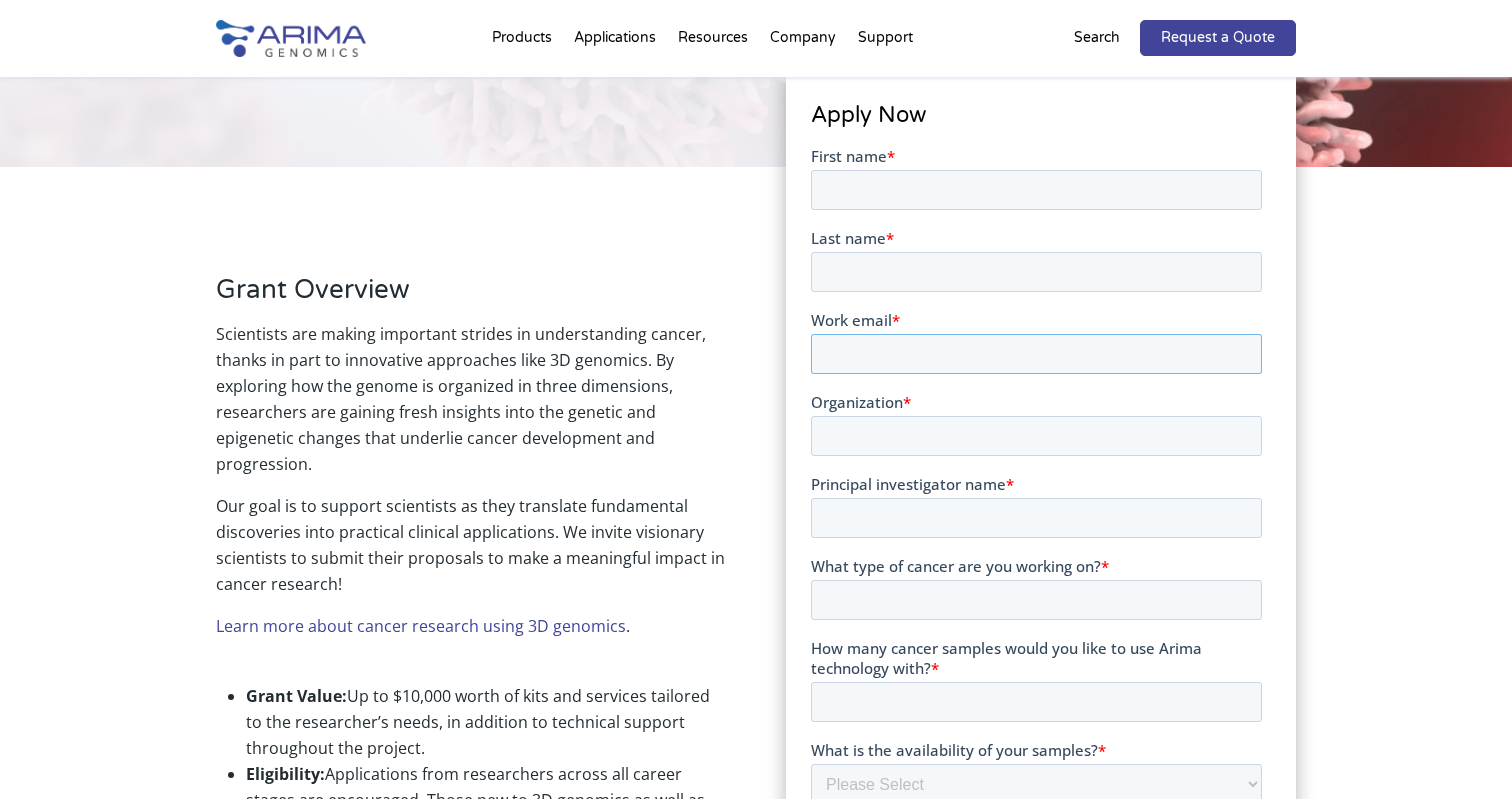 click on "Work email *" at bounding box center (1035, 353) 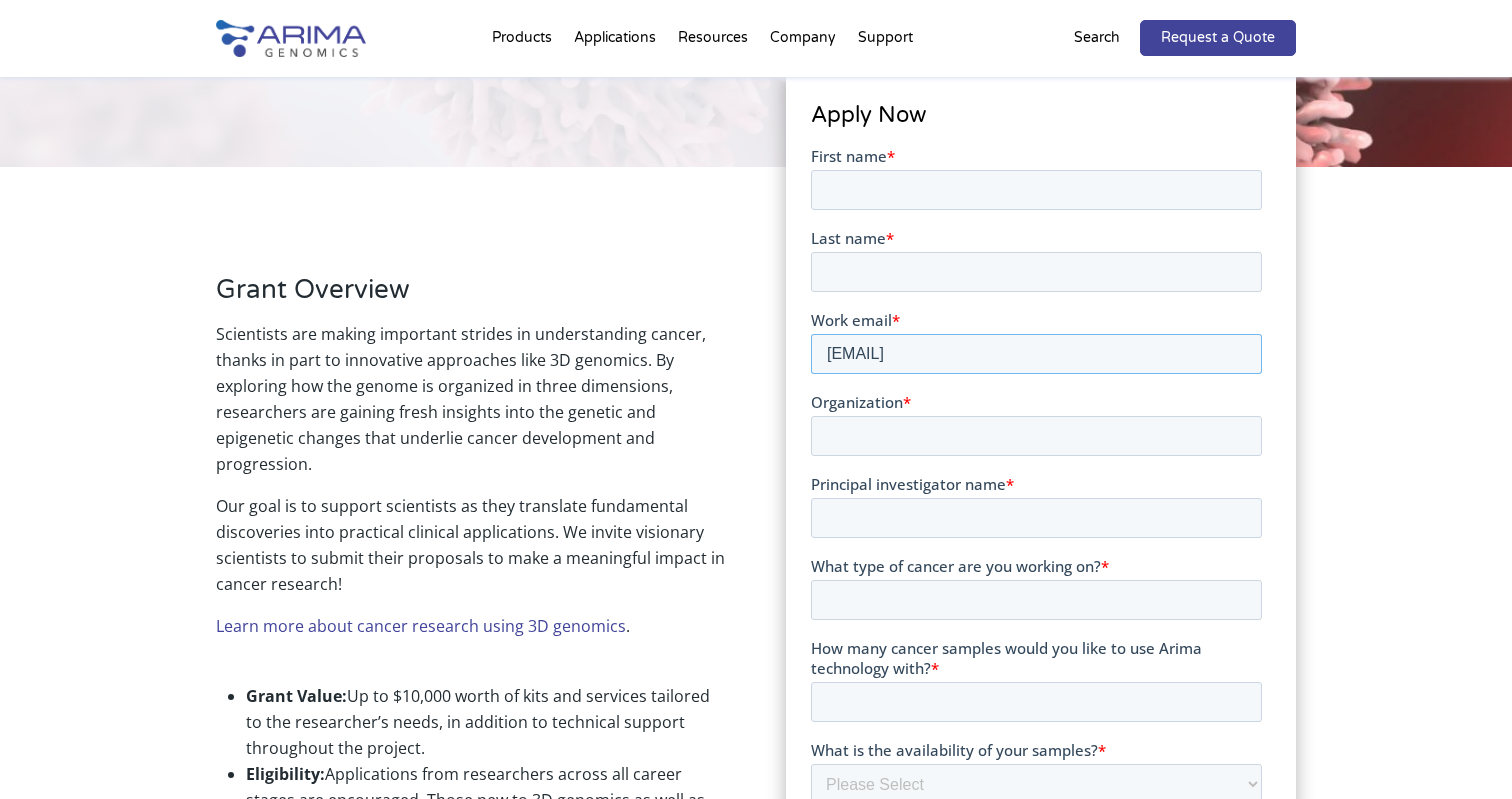 type on "joccean@stanford.edu" 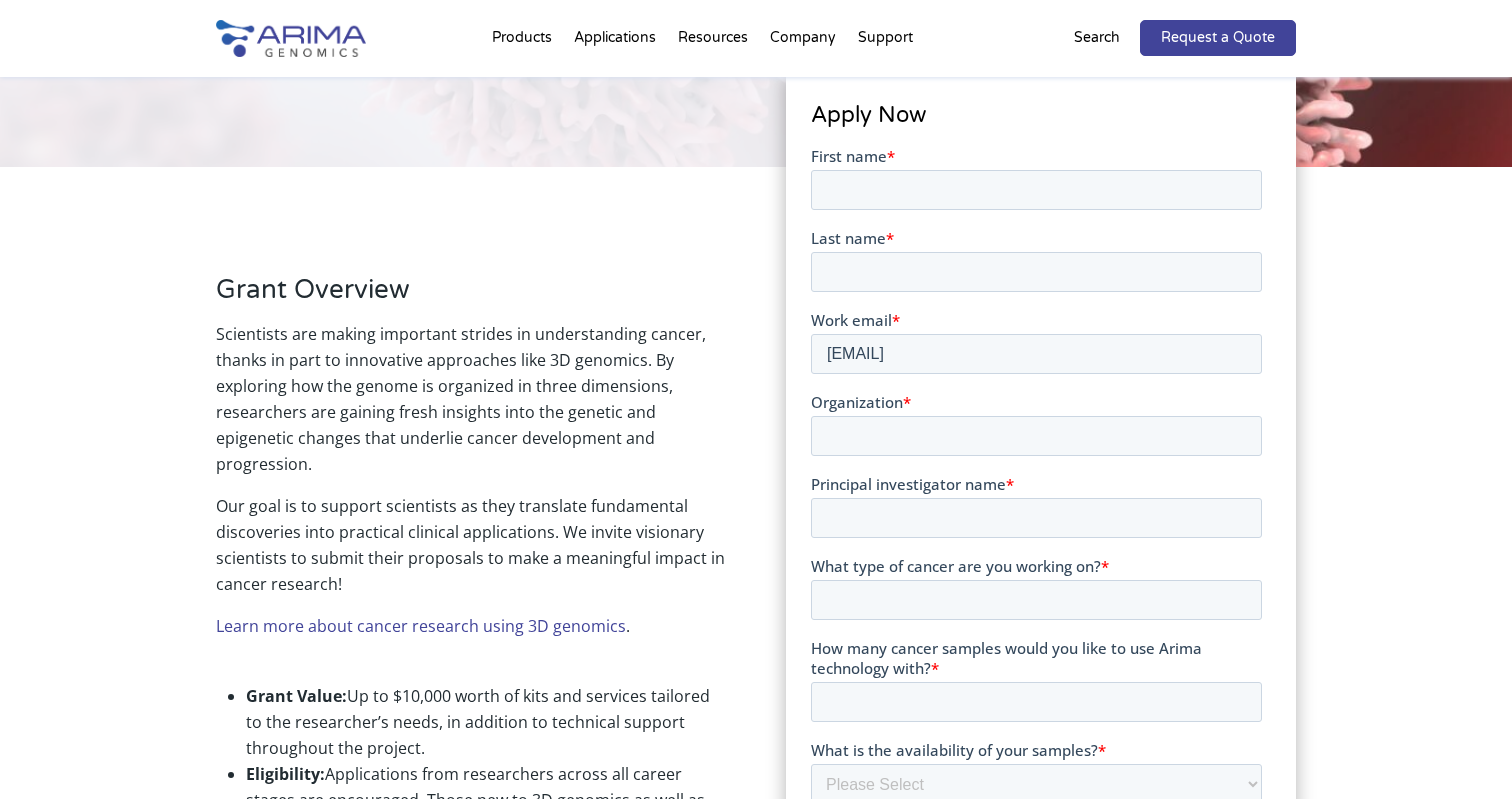click on "Organization" at bounding box center (856, 401) 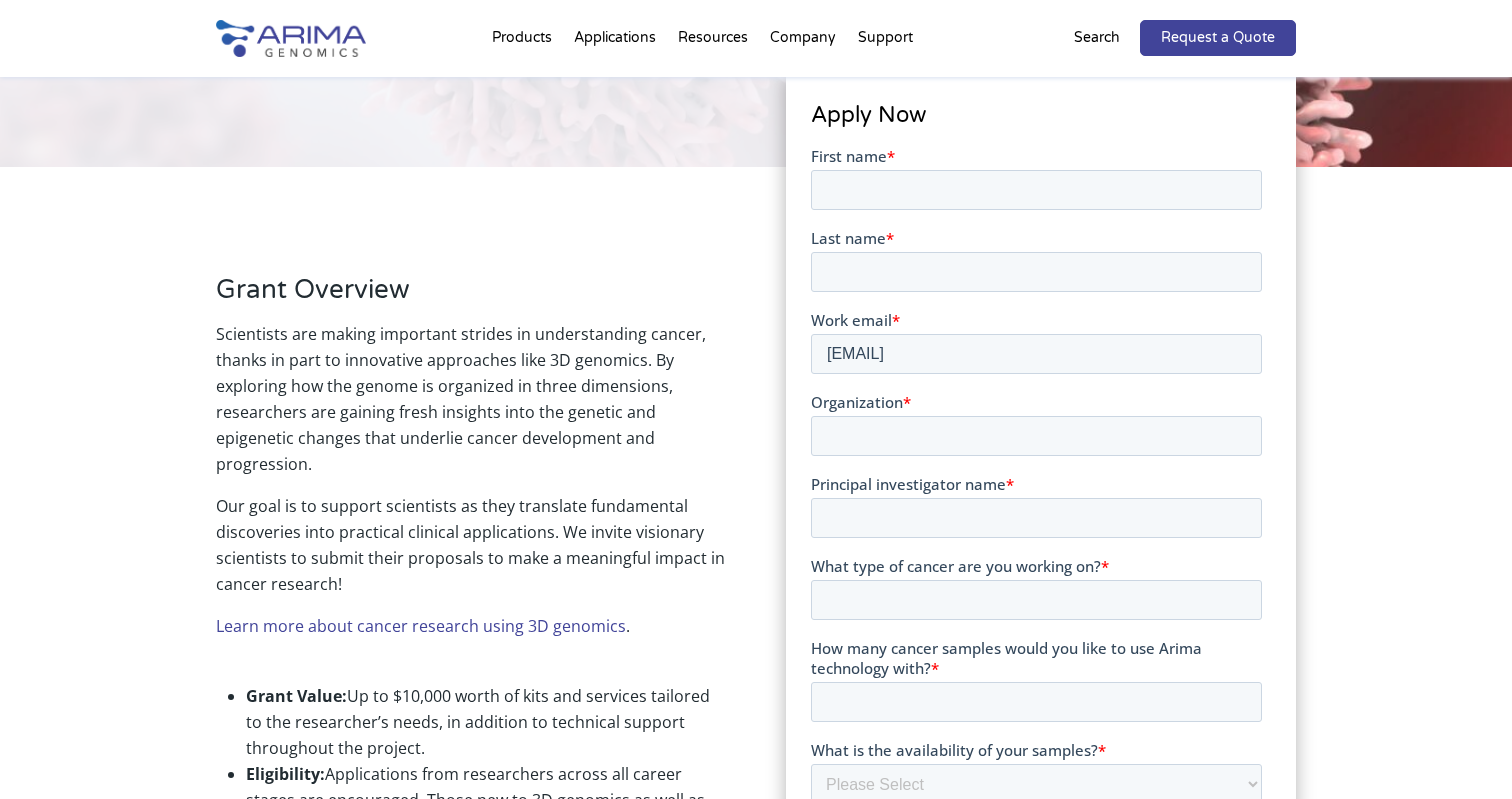 click on "Organization *" at bounding box center (1035, 423) 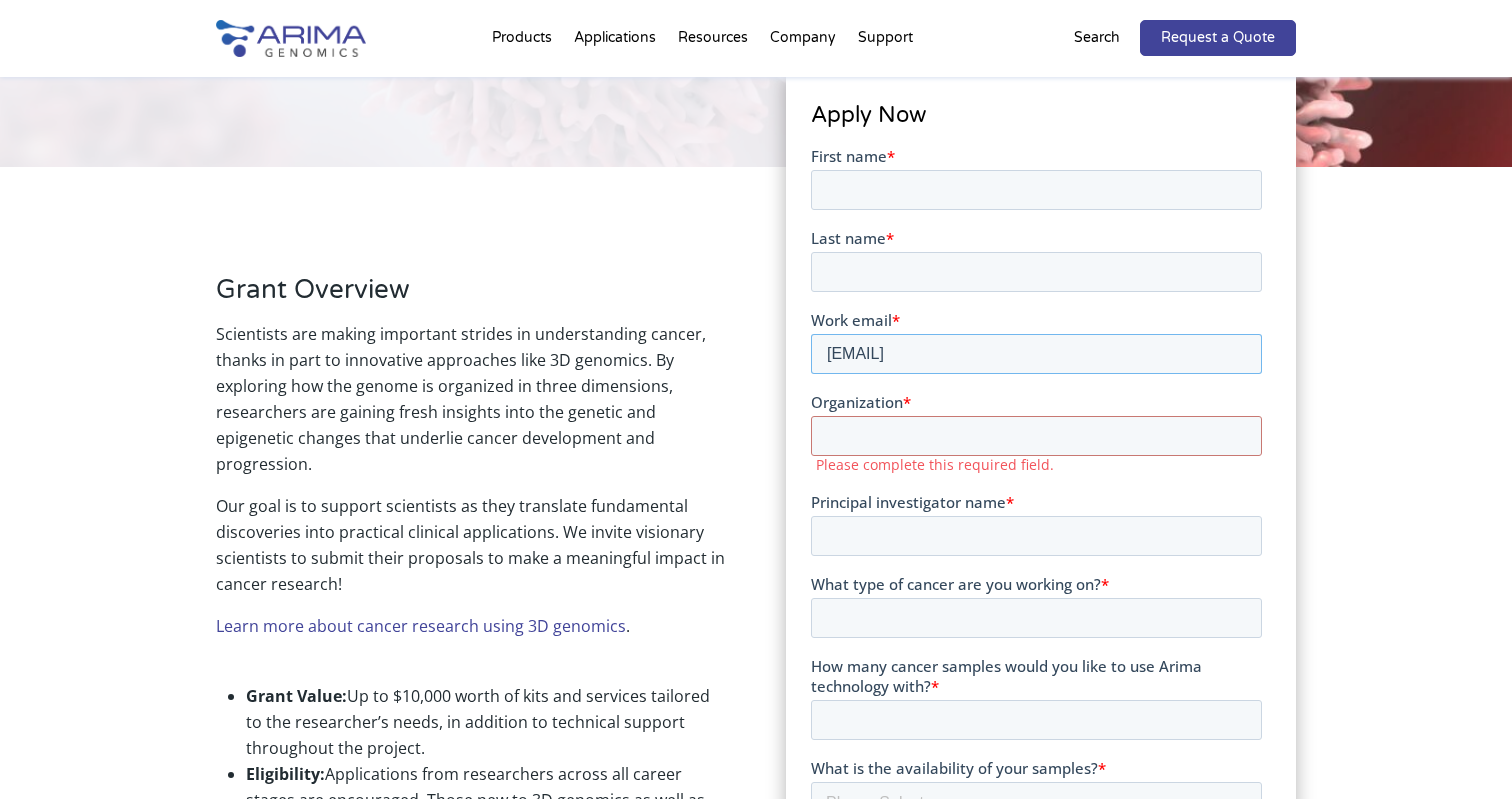 click on "joccean@stanford.edu" at bounding box center (1035, 353) 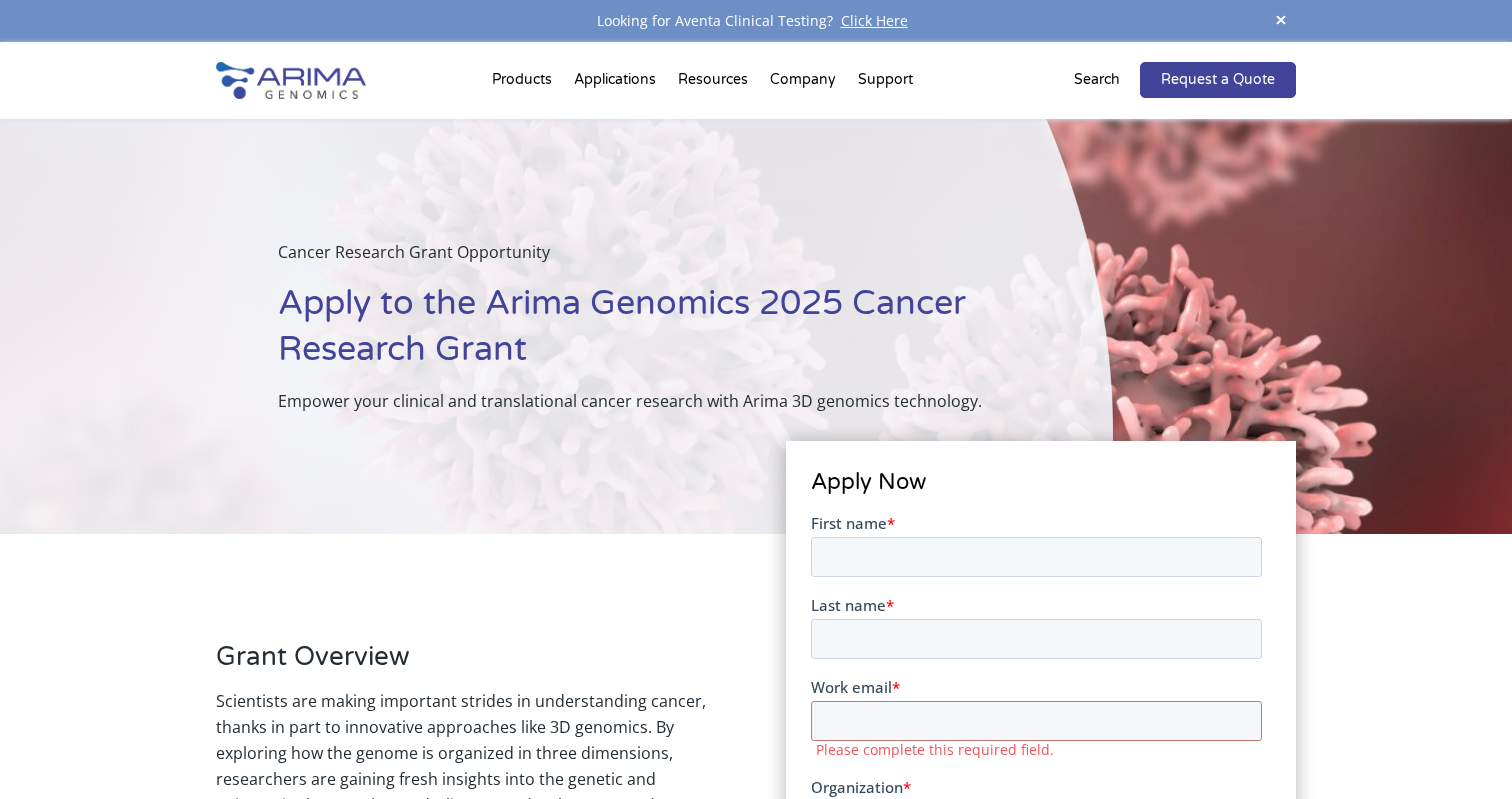 scroll, scrollTop: 0, scrollLeft: 0, axis: both 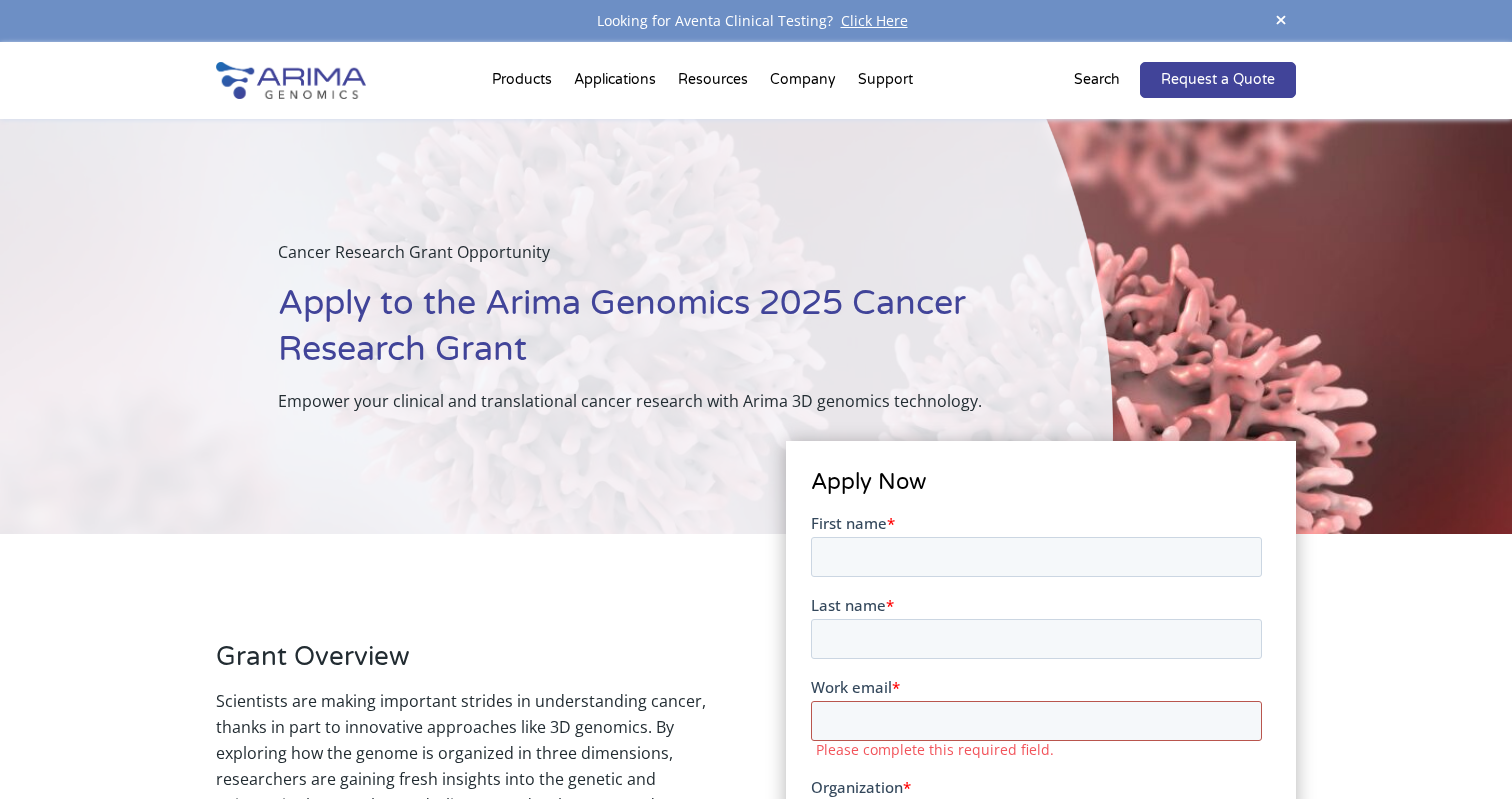 click on "Work email *" at bounding box center (1035, 720) 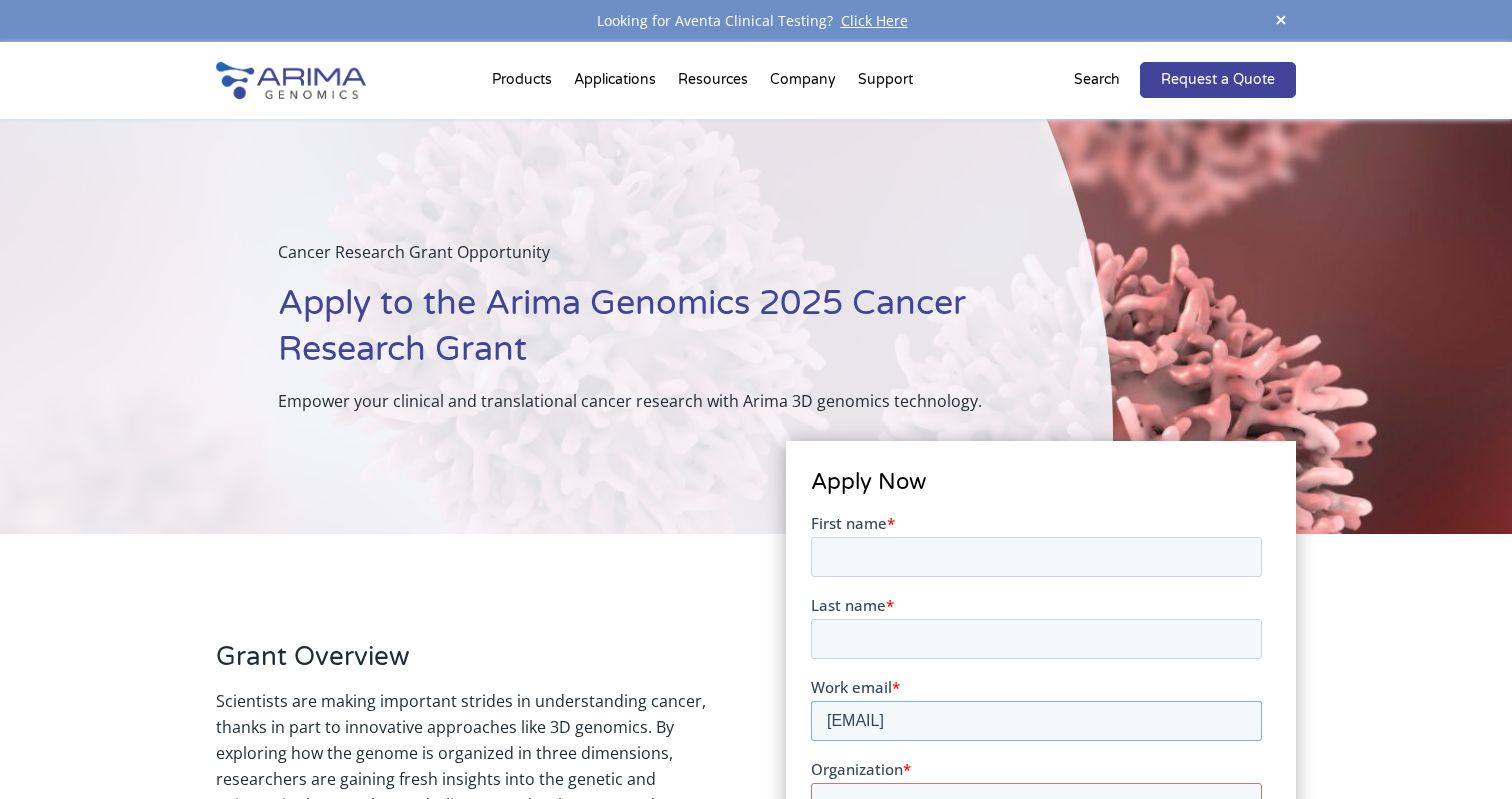 click on "joccean@stanford.edu" at bounding box center (1035, 720) 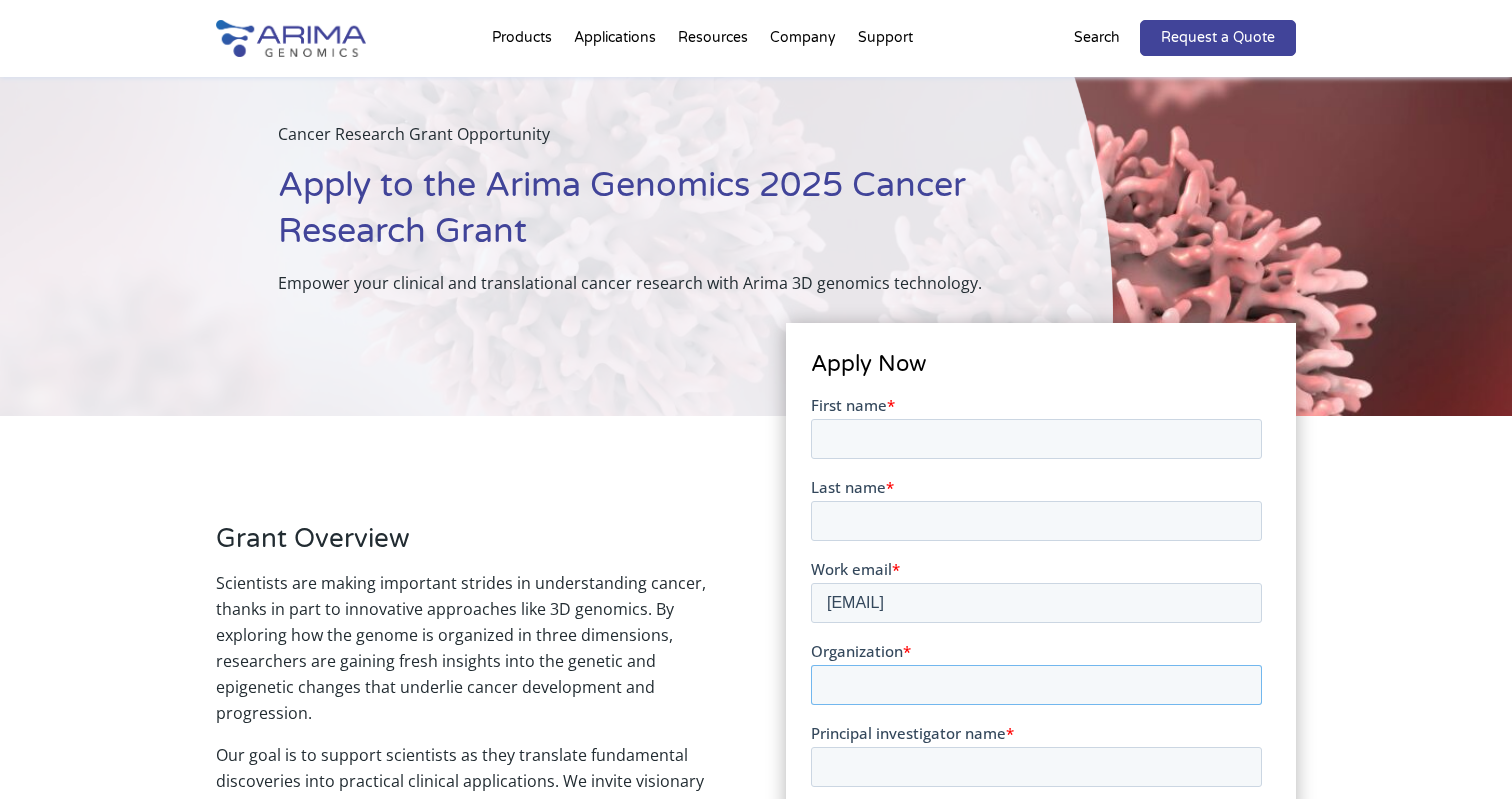 click on "Organization *" at bounding box center [1035, 684] 